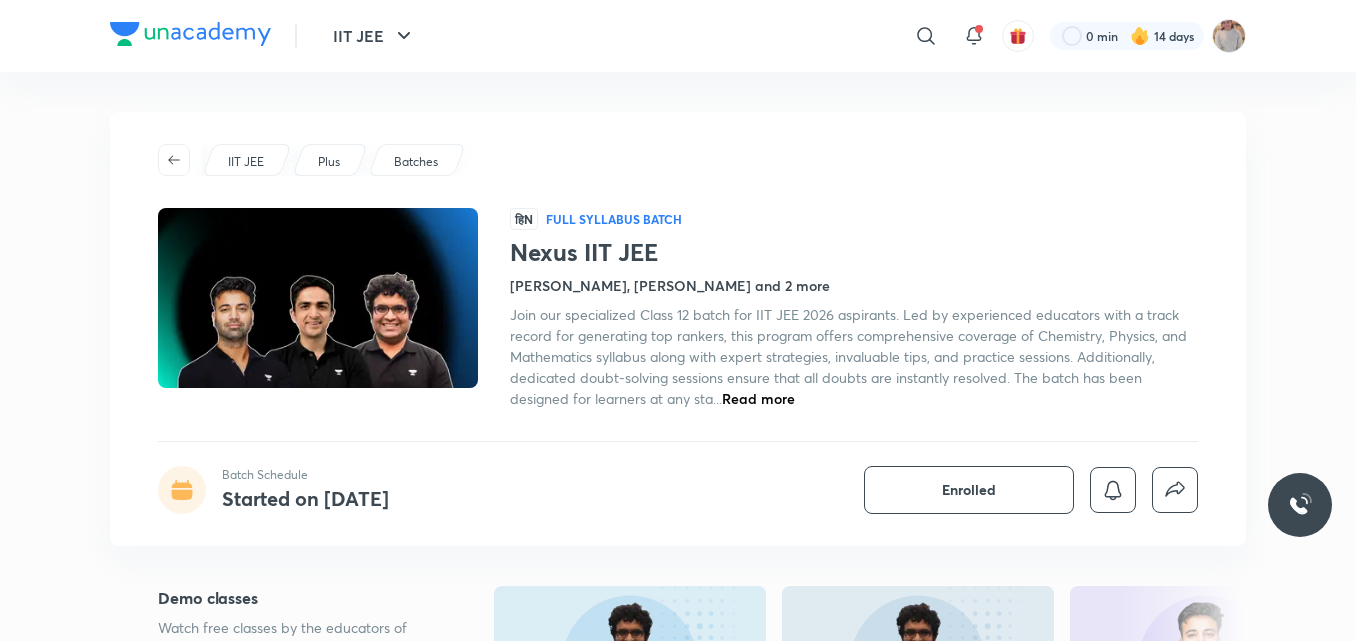 scroll, scrollTop: 0, scrollLeft: 0, axis: both 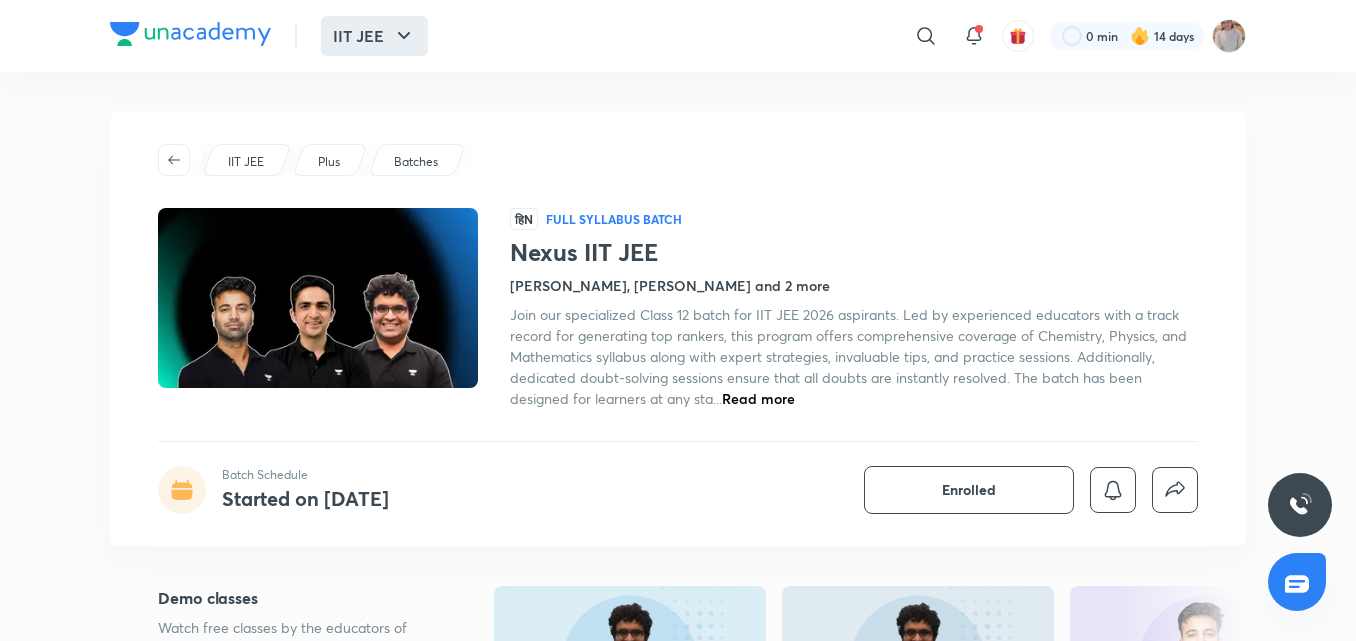 click 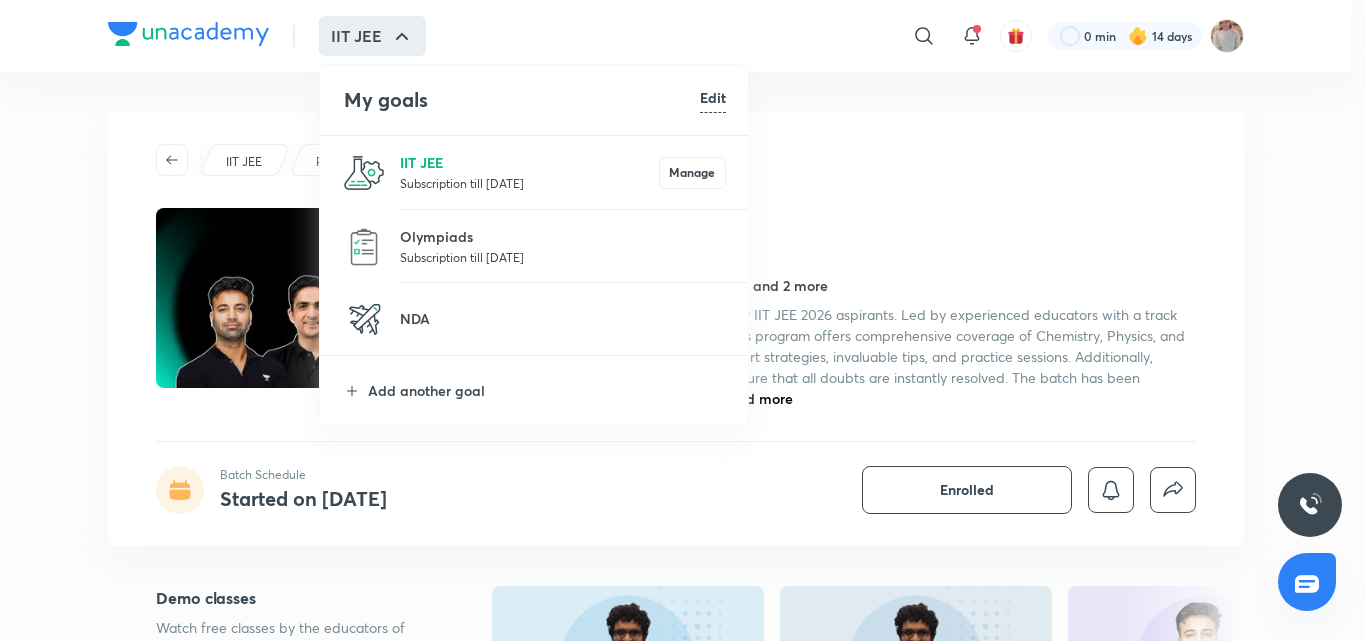 click on "IIT JEE" at bounding box center [529, 162] 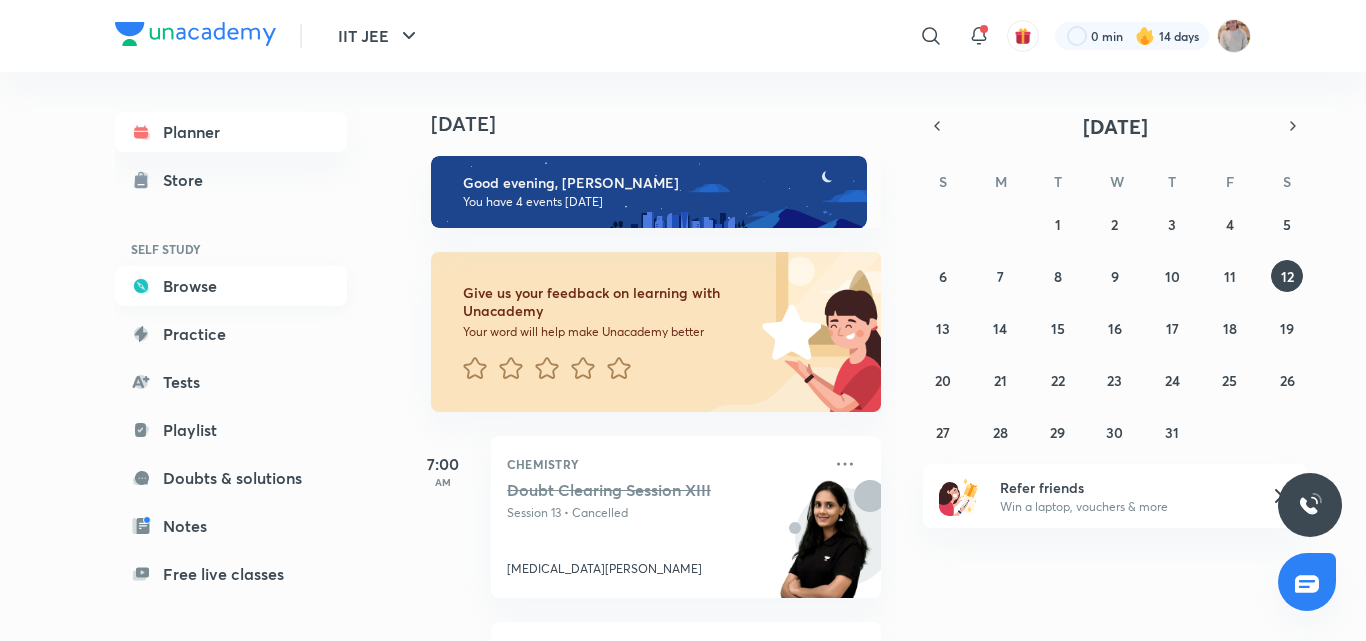 click on "Browse" at bounding box center (231, 286) 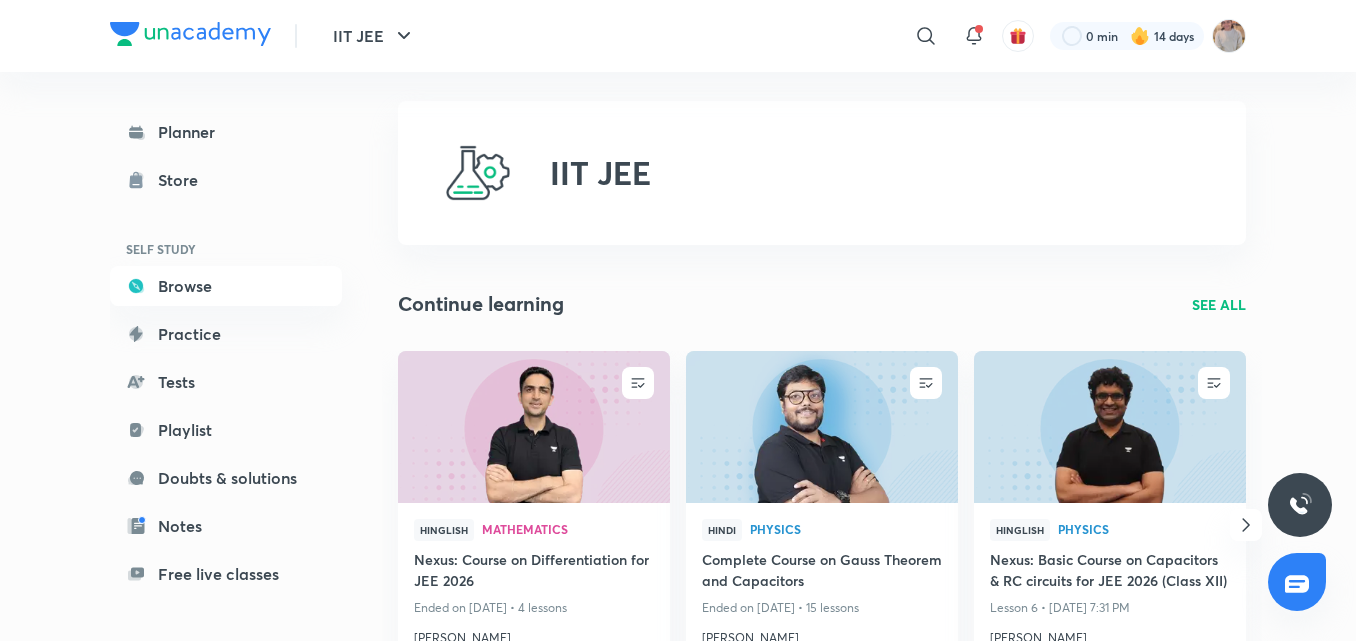 scroll, scrollTop: 12, scrollLeft: 0, axis: vertical 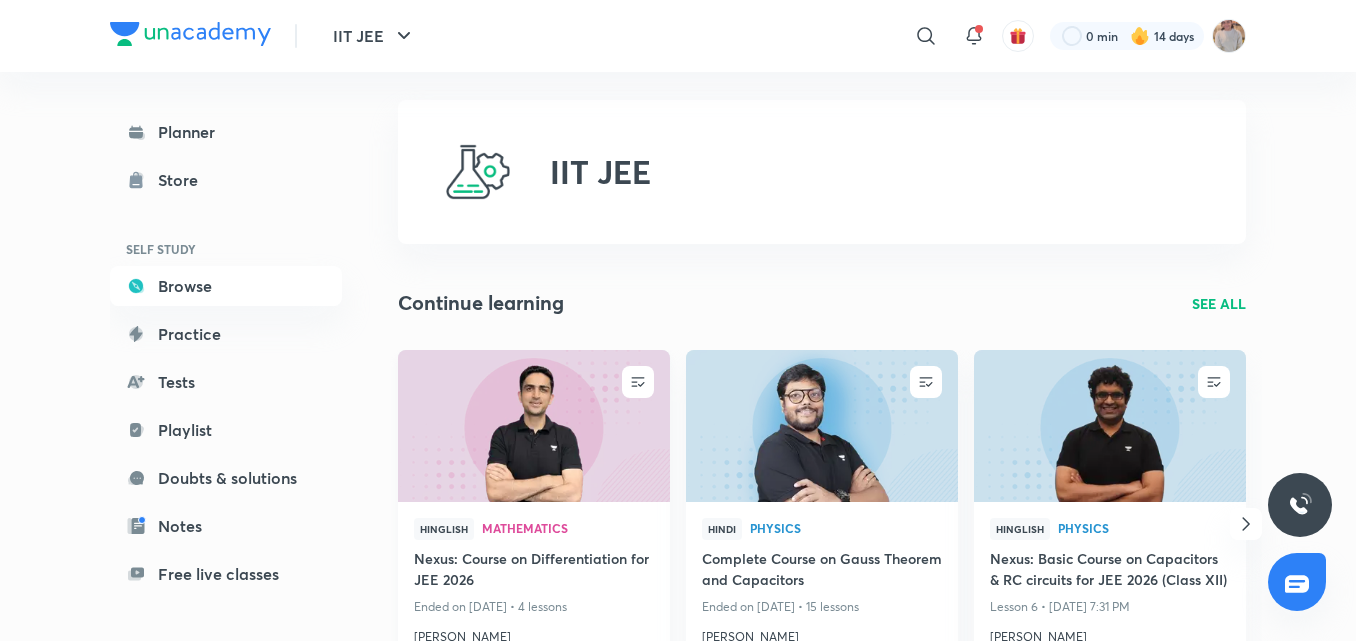 click at bounding box center [533, 425] 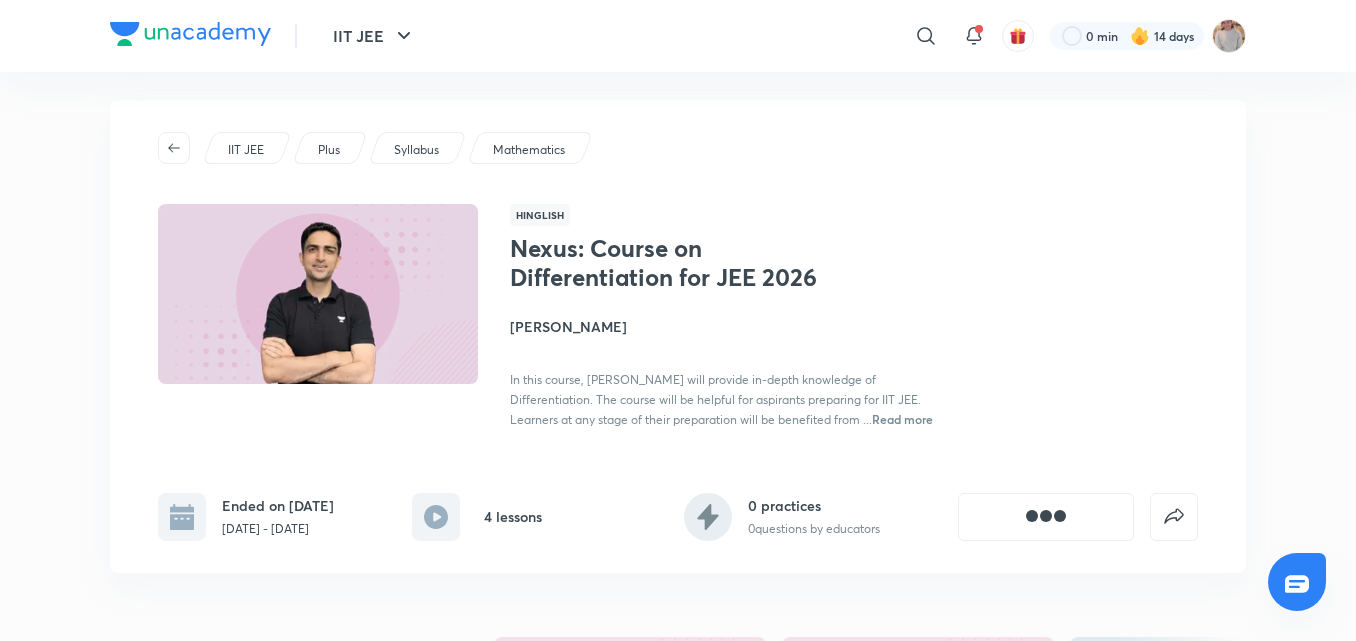 scroll, scrollTop: 0, scrollLeft: 0, axis: both 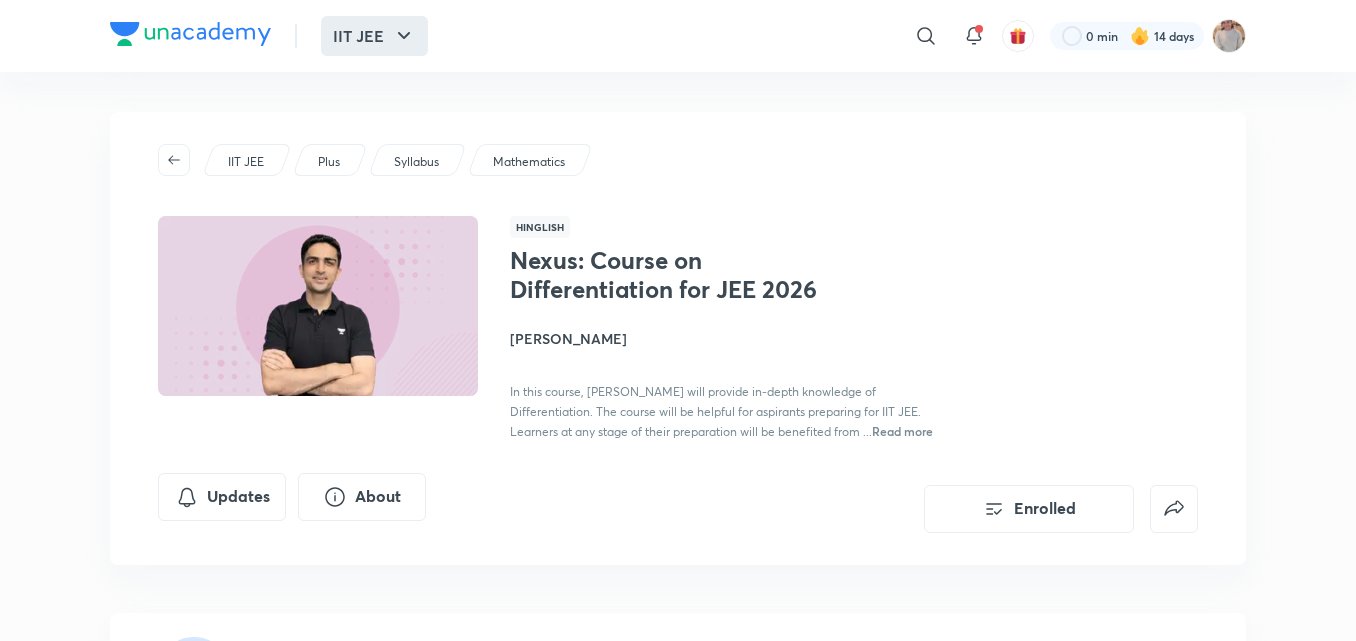 click on "IIT JEE" at bounding box center [374, 36] 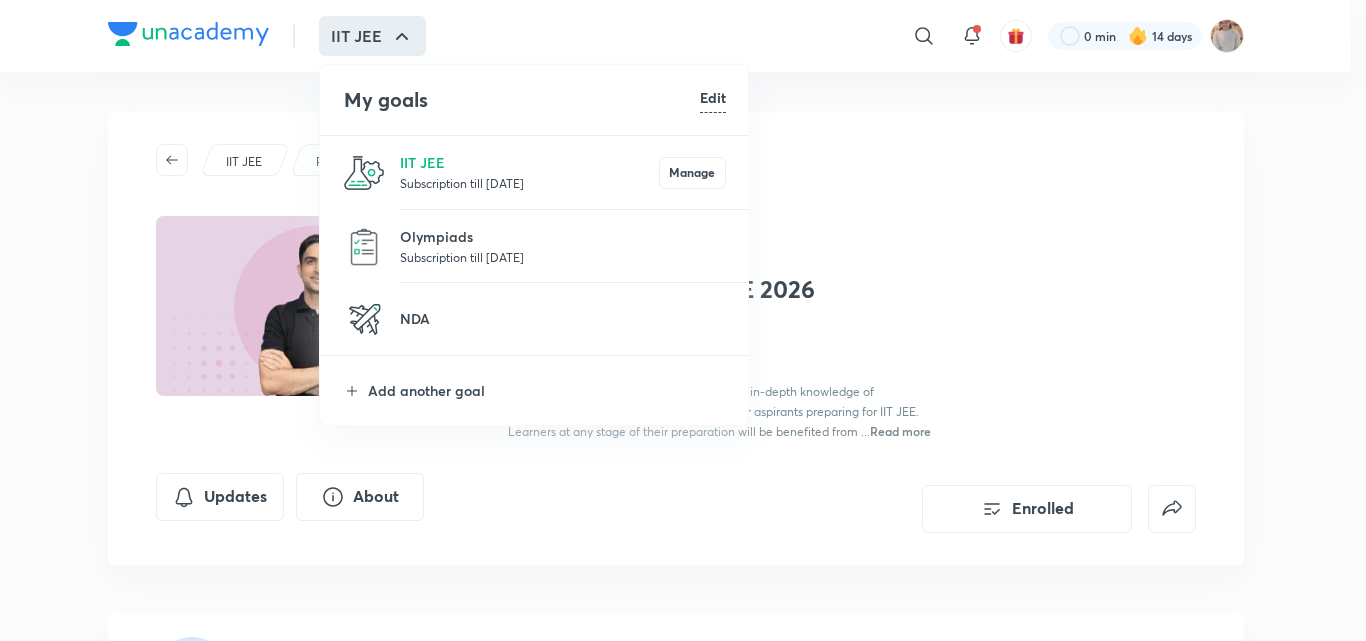 click on "Subscription till 11 Jun 2026" at bounding box center [529, 183] 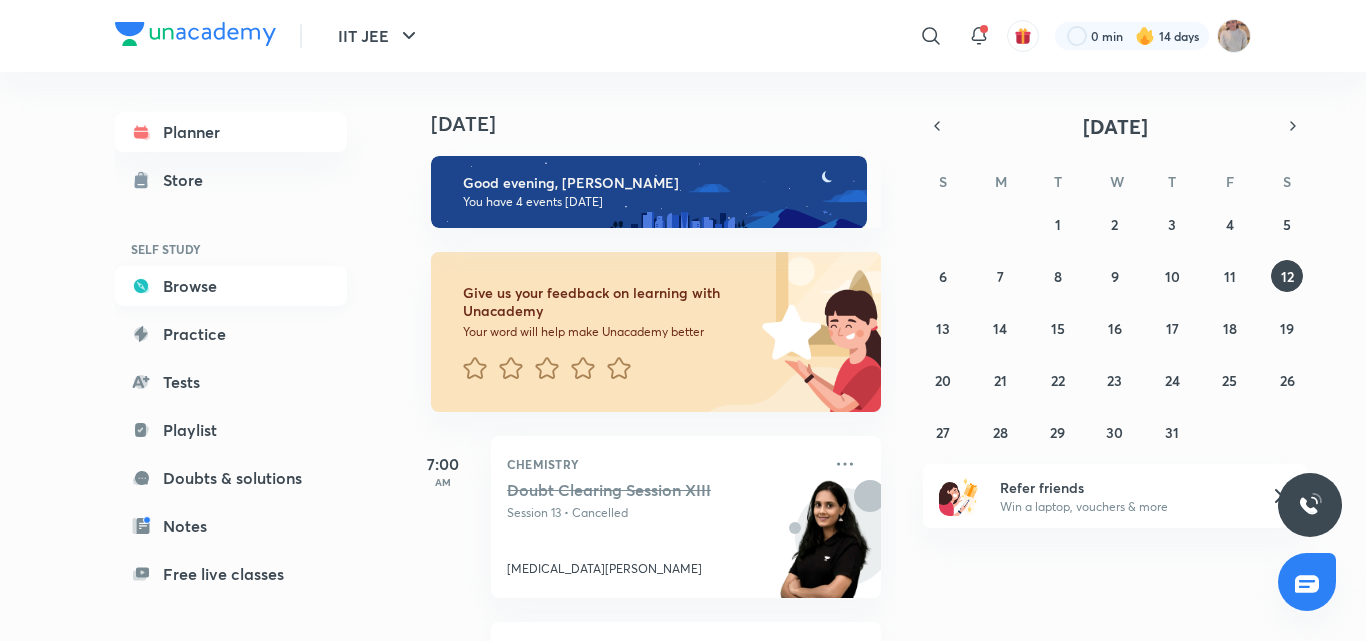 click on "Browse" at bounding box center [231, 286] 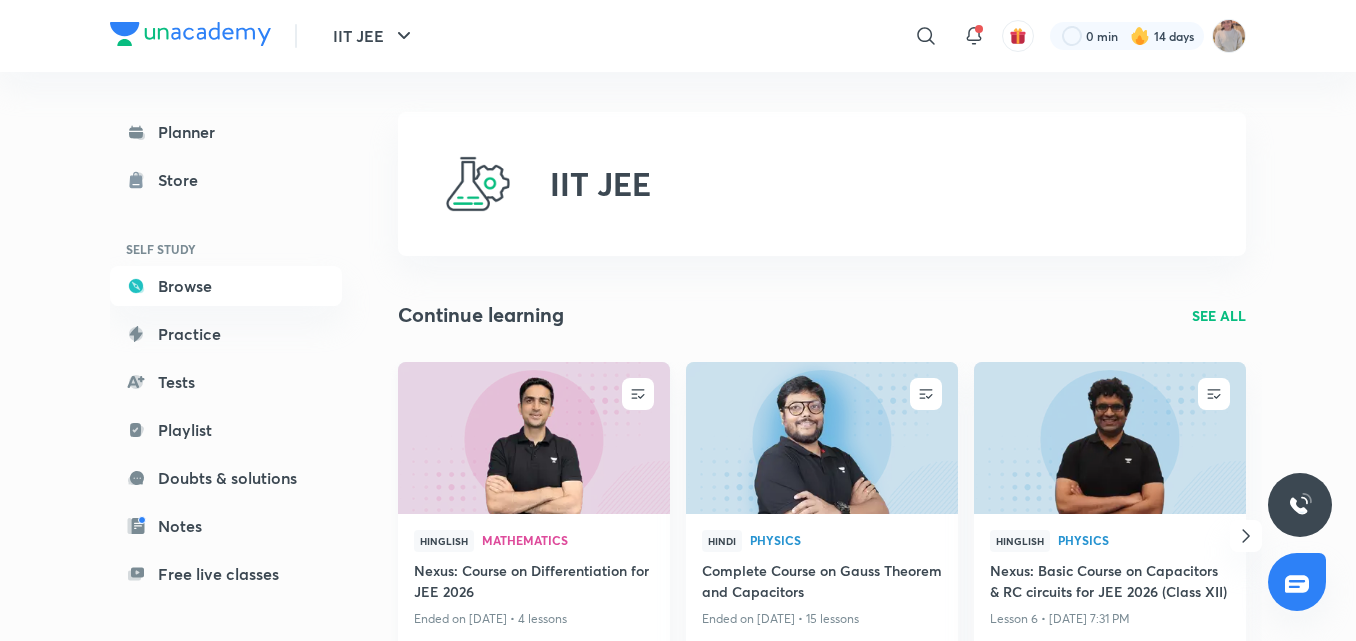 click at bounding box center [533, 437] 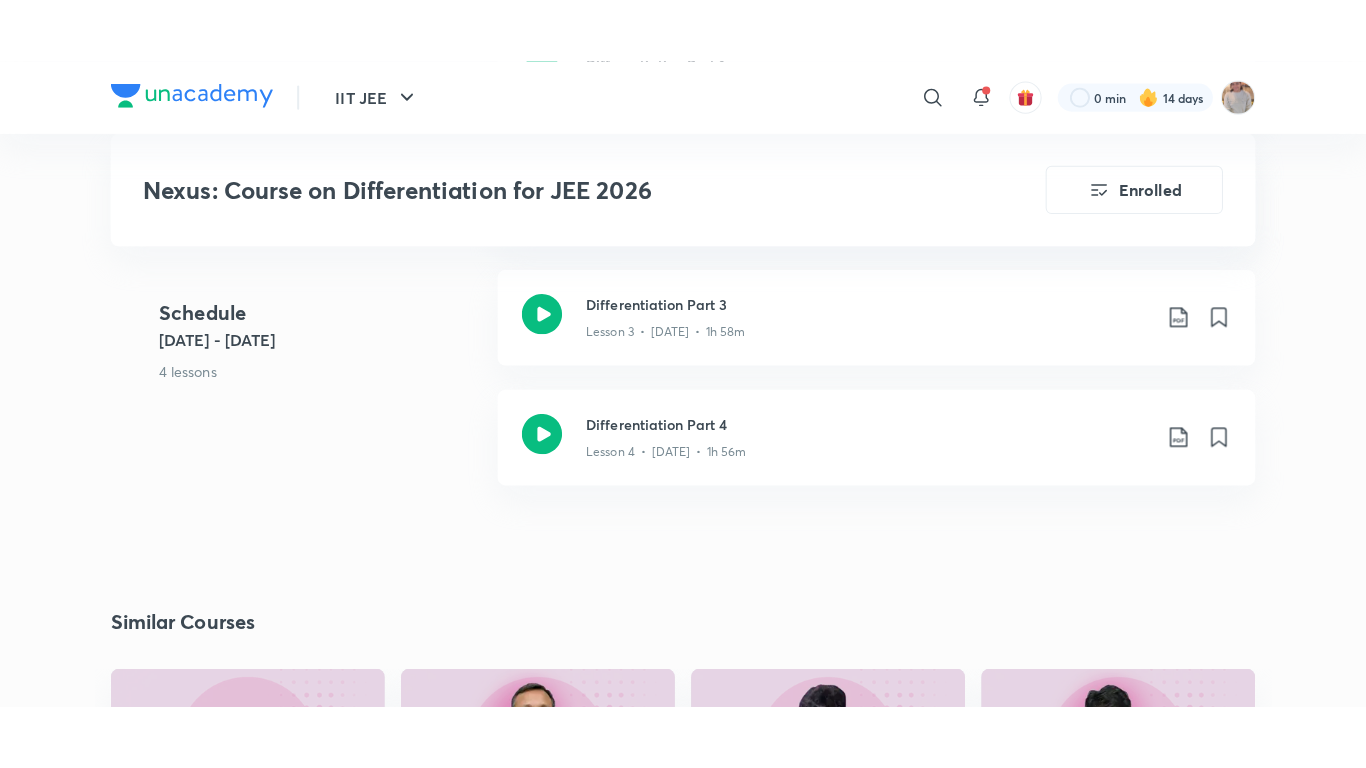 scroll, scrollTop: 1423, scrollLeft: 0, axis: vertical 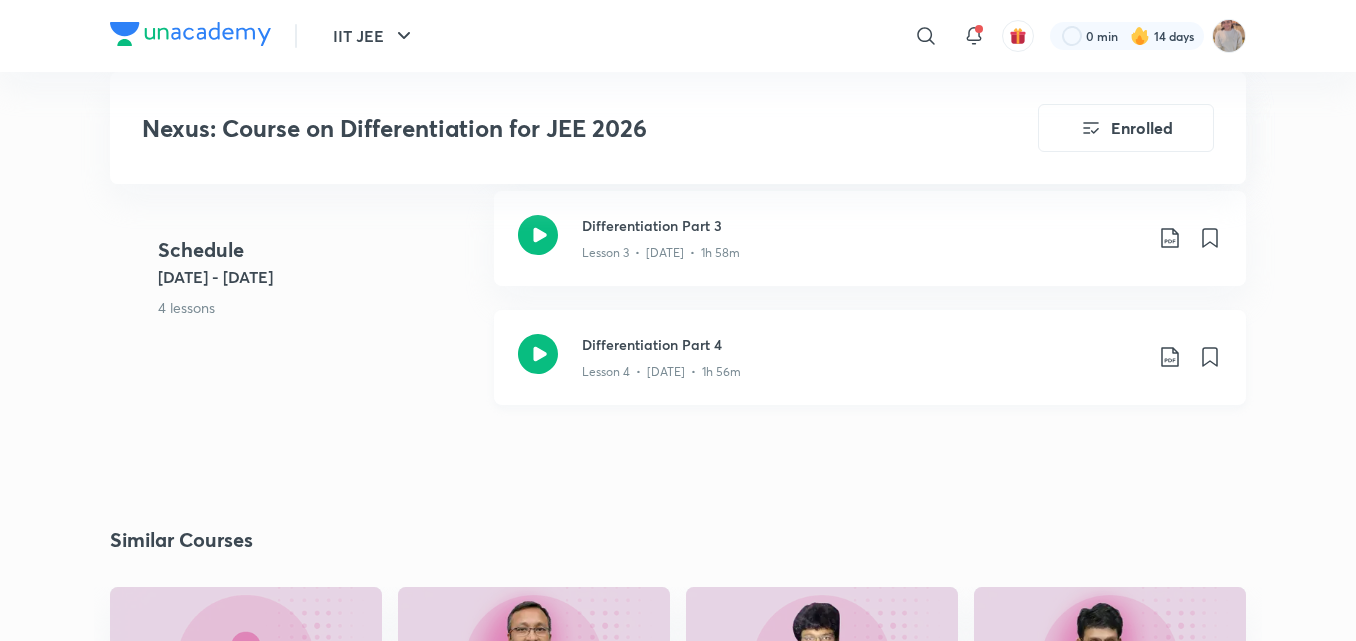 click on "Differentiation Part 4" at bounding box center (862, 344) 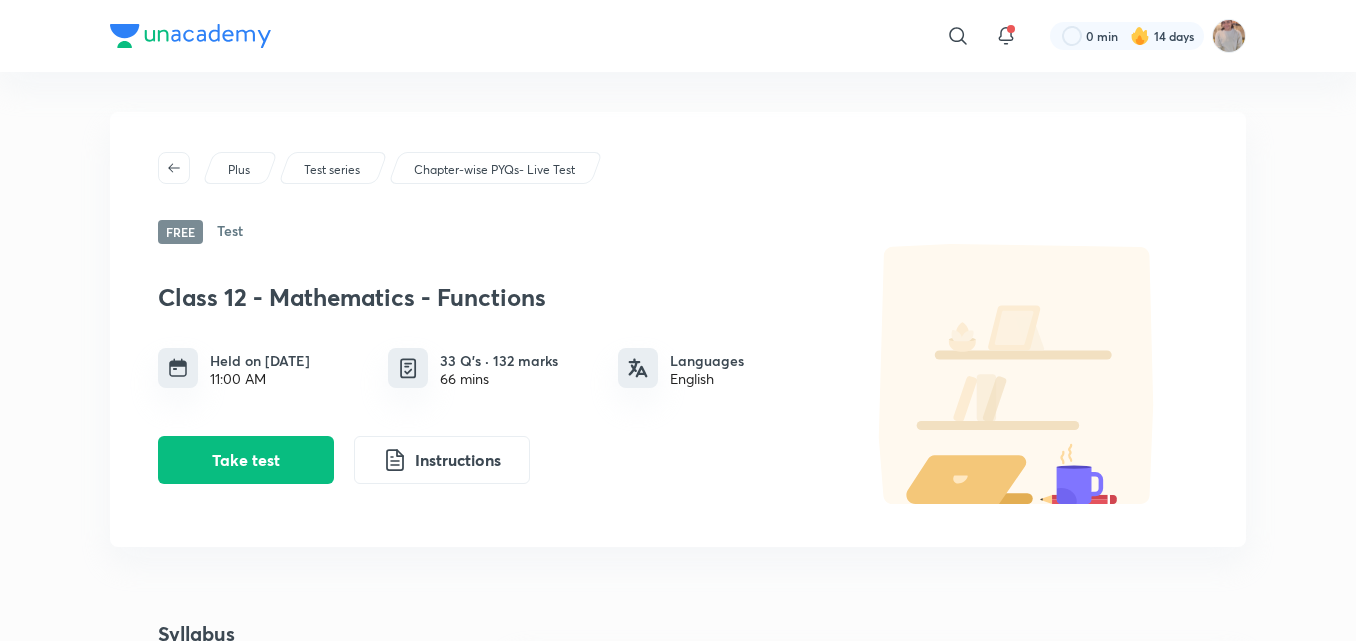 scroll, scrollTop: 163, scrollLeft: 0, axis: vertical 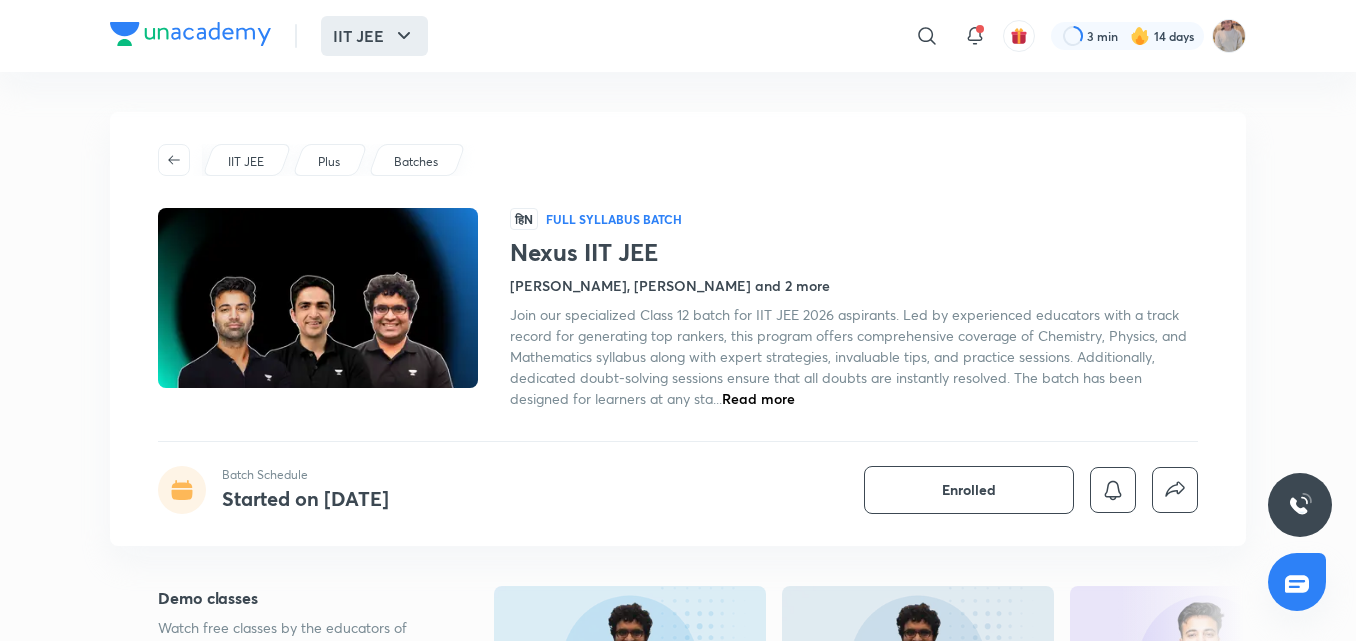 click on "IIT JEE" at bounding box center [374, 36] 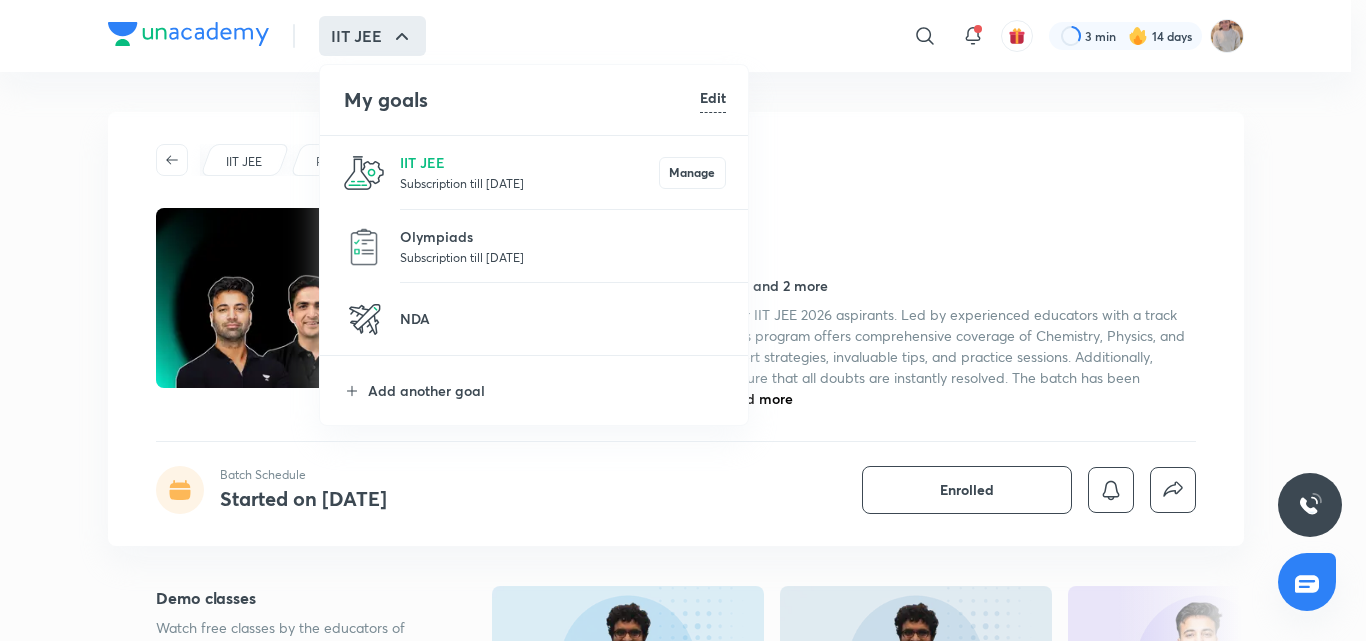 click on "Subscription till 11 Jun 2026" at bounding box center [529, 183] 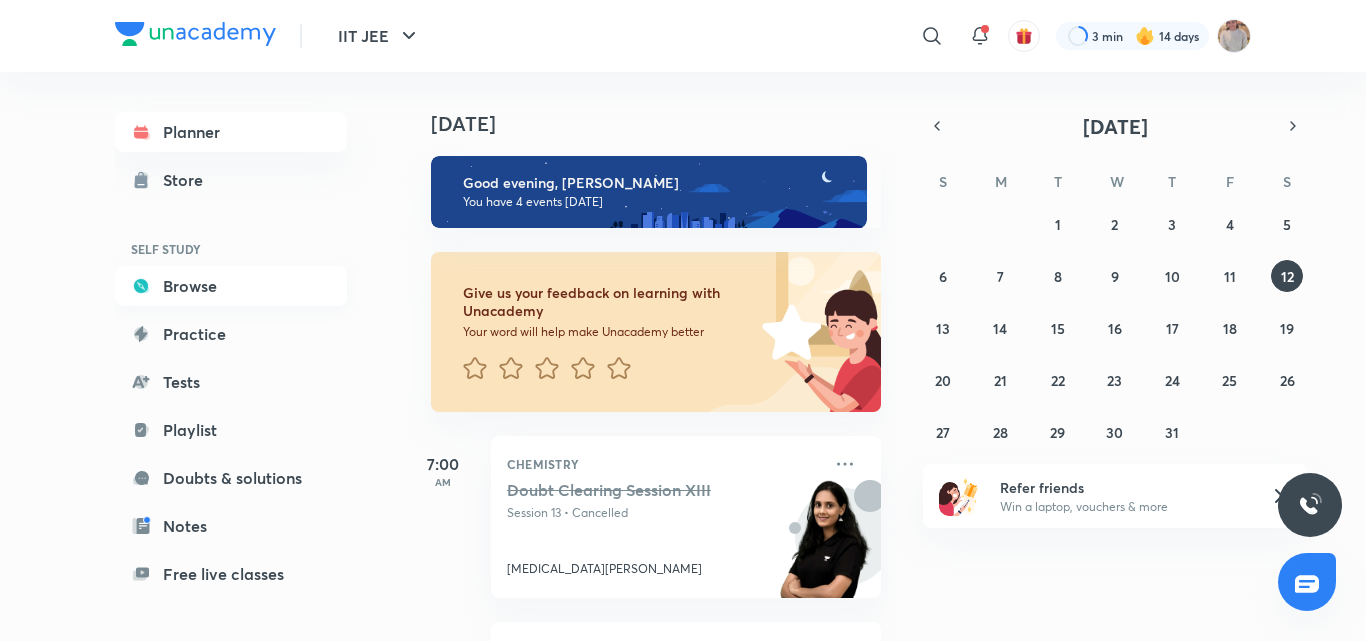 click on "Browse" at bounding box center [231, 286] 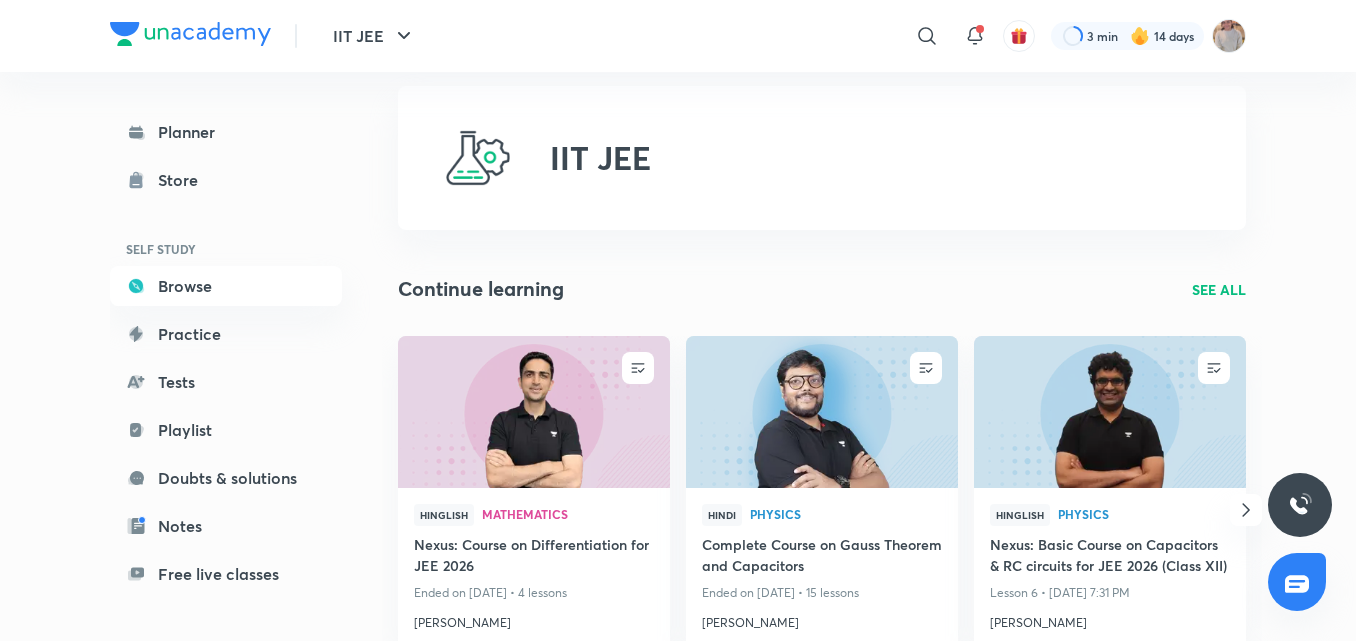 scroll, scrollTop: 47, scrollLeft: 0, axis: vertical 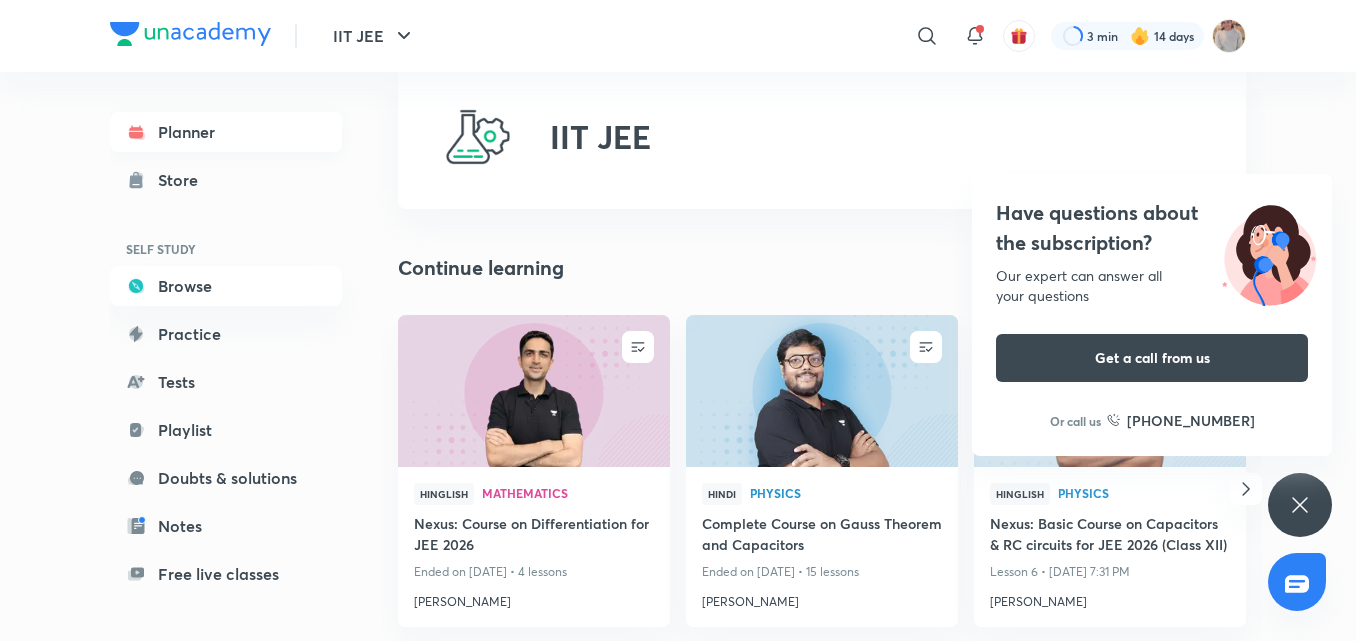 click on "Planner" at bounding box center [226, 132] 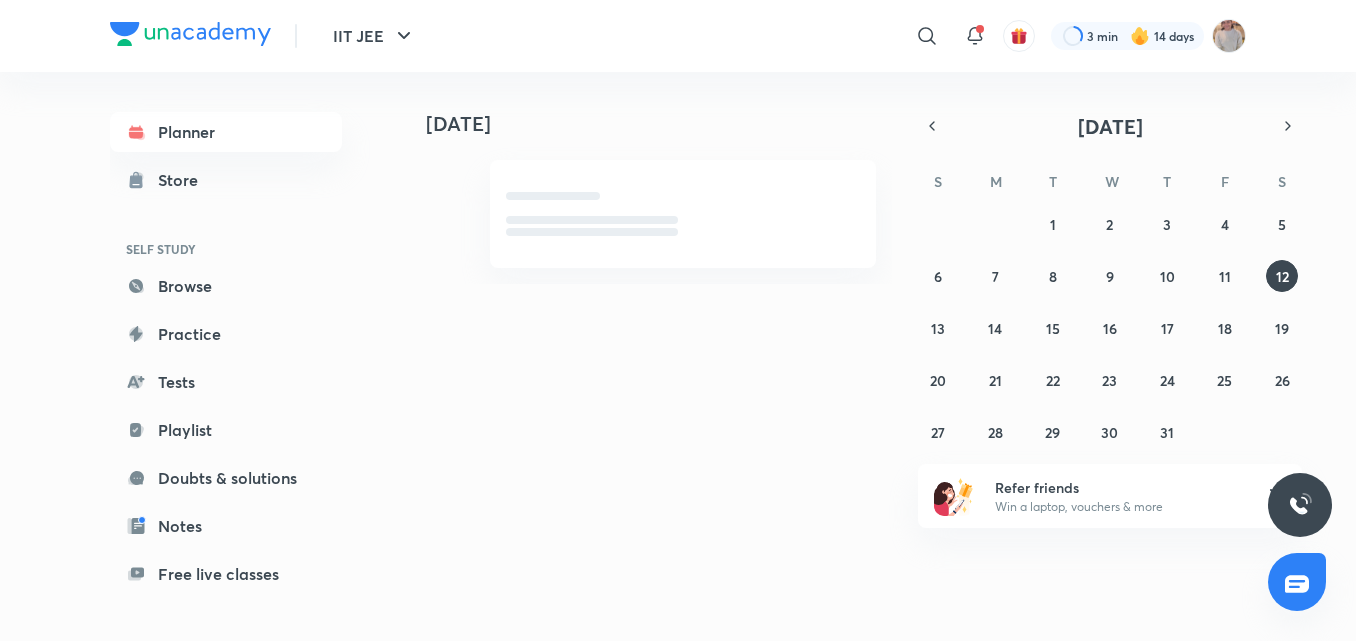 scroll, scrollTop: 0, scrollLeft: 0, axis: both 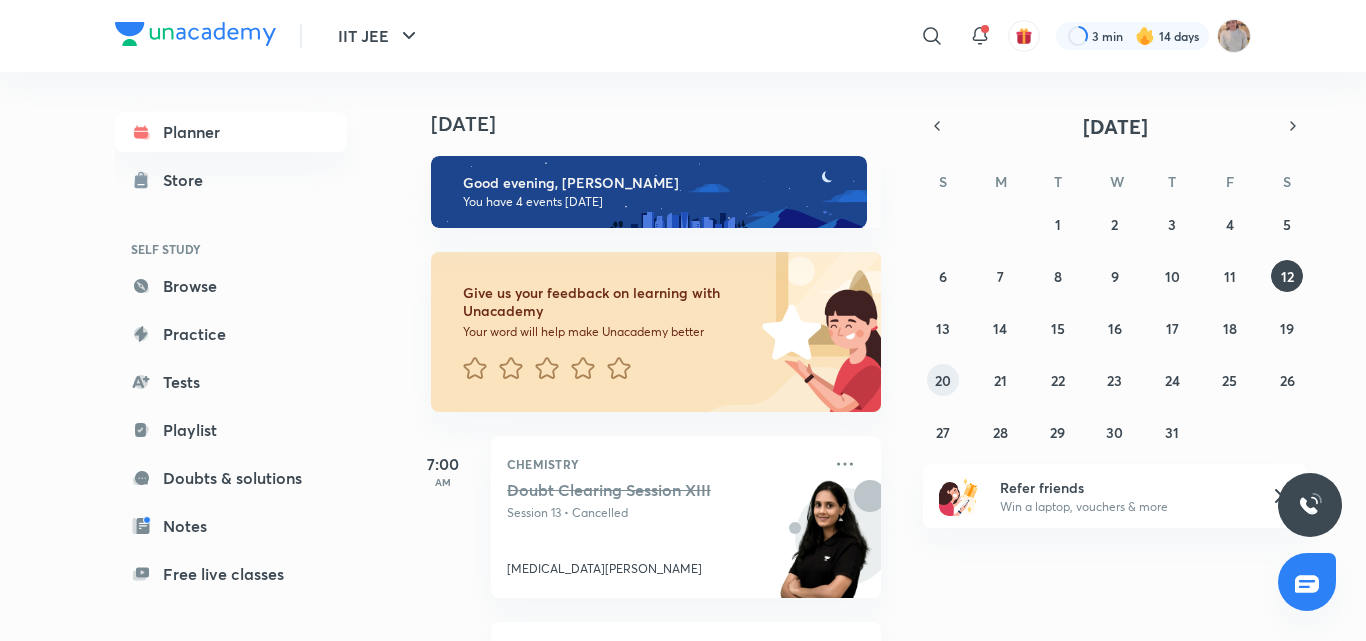 click on "20" at bounding box center [943, 380] 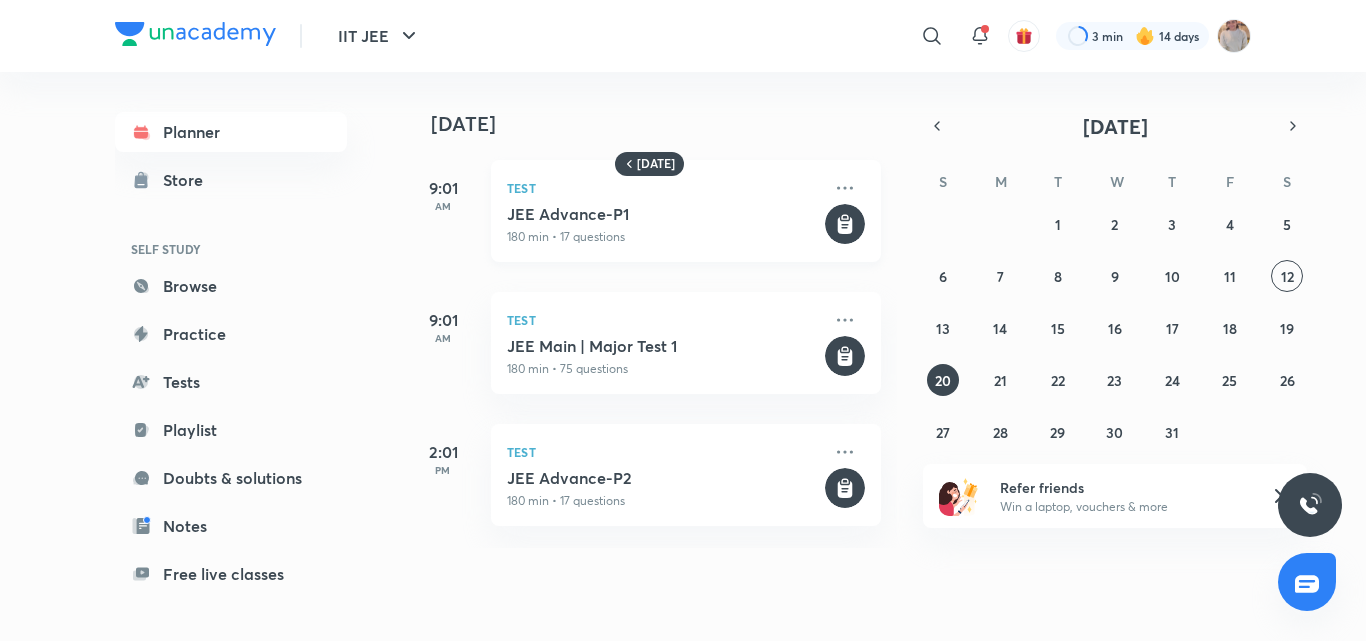 click on "Test" at bounding box center (664, 188) 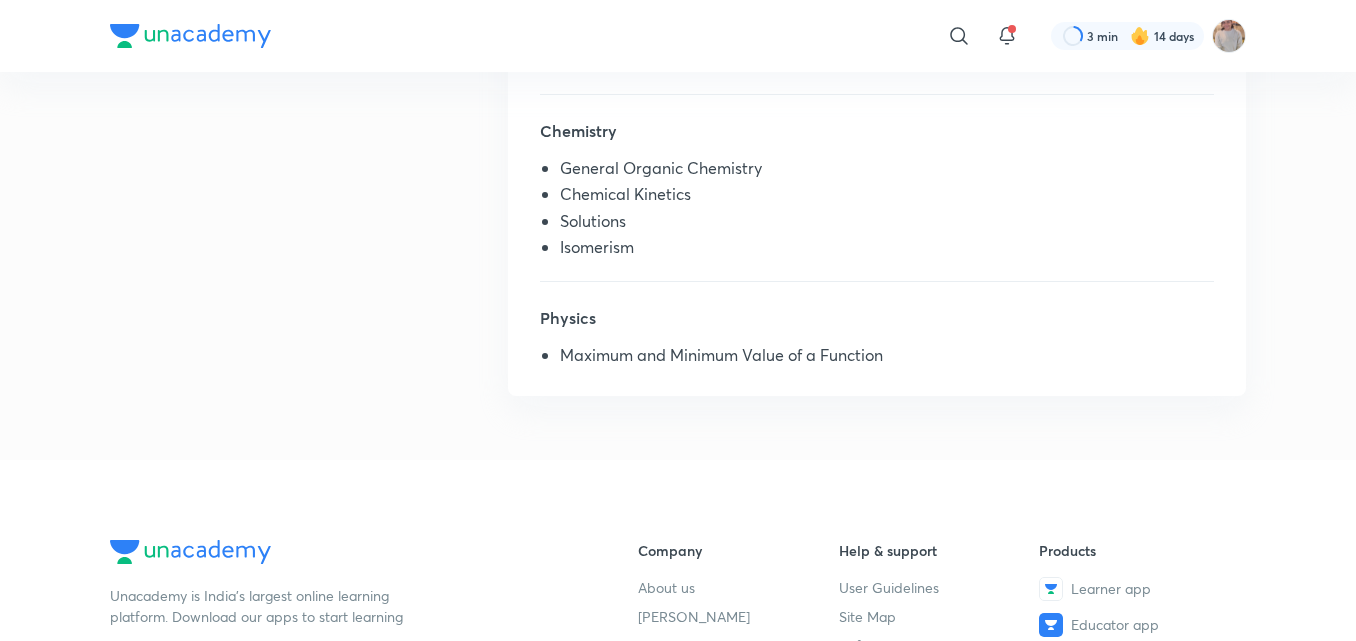 scroll, scrollTop: 682, scrollLeft: 0, axis: vertical 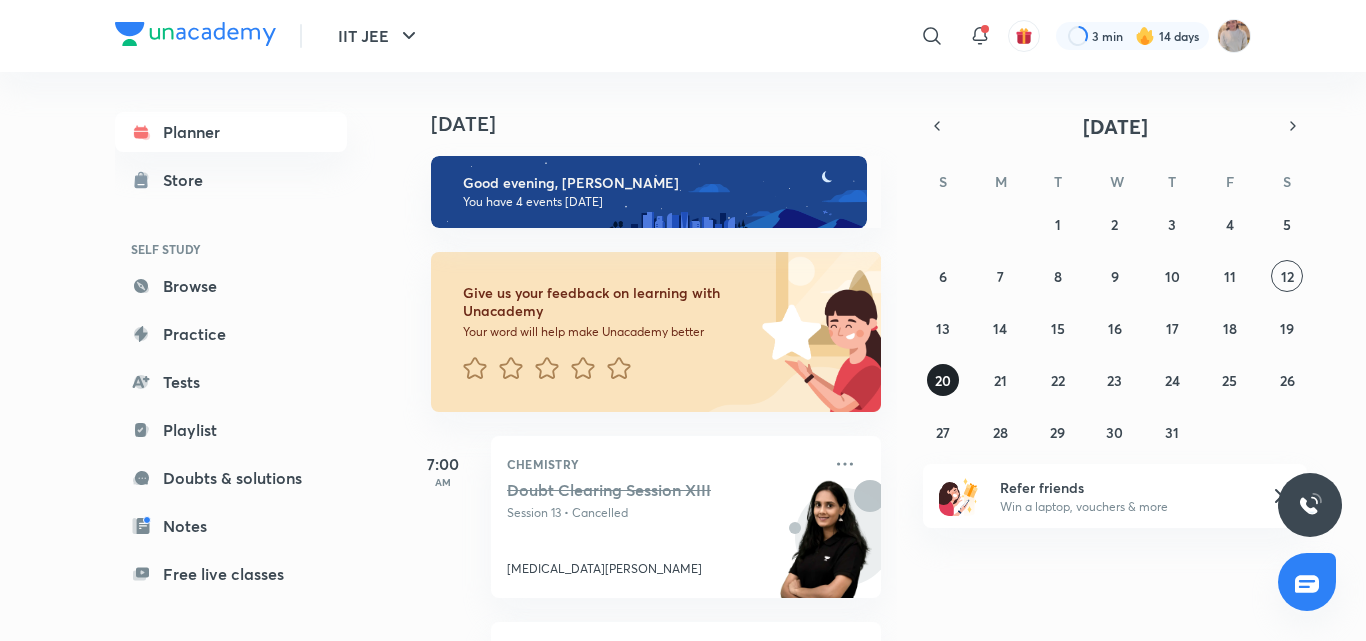 click on "20" at bounding box center (943, 380) 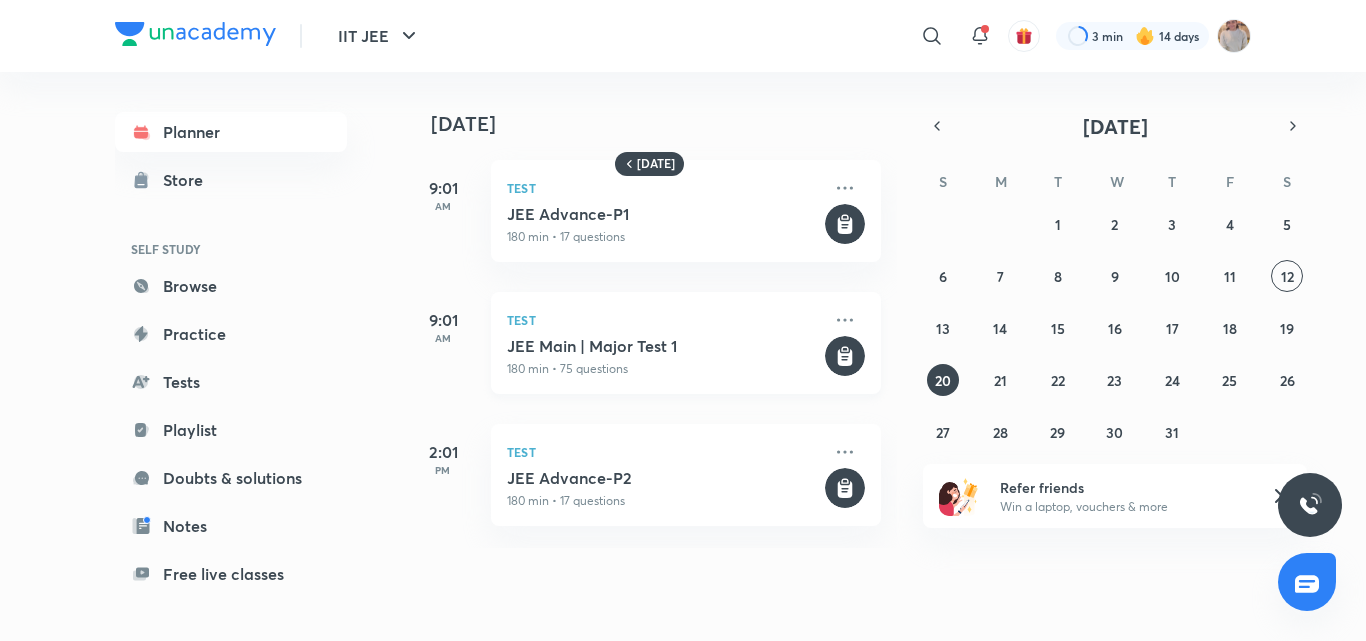 click on "JEE Main | Major Test 1" at bounding box center (664, 346) 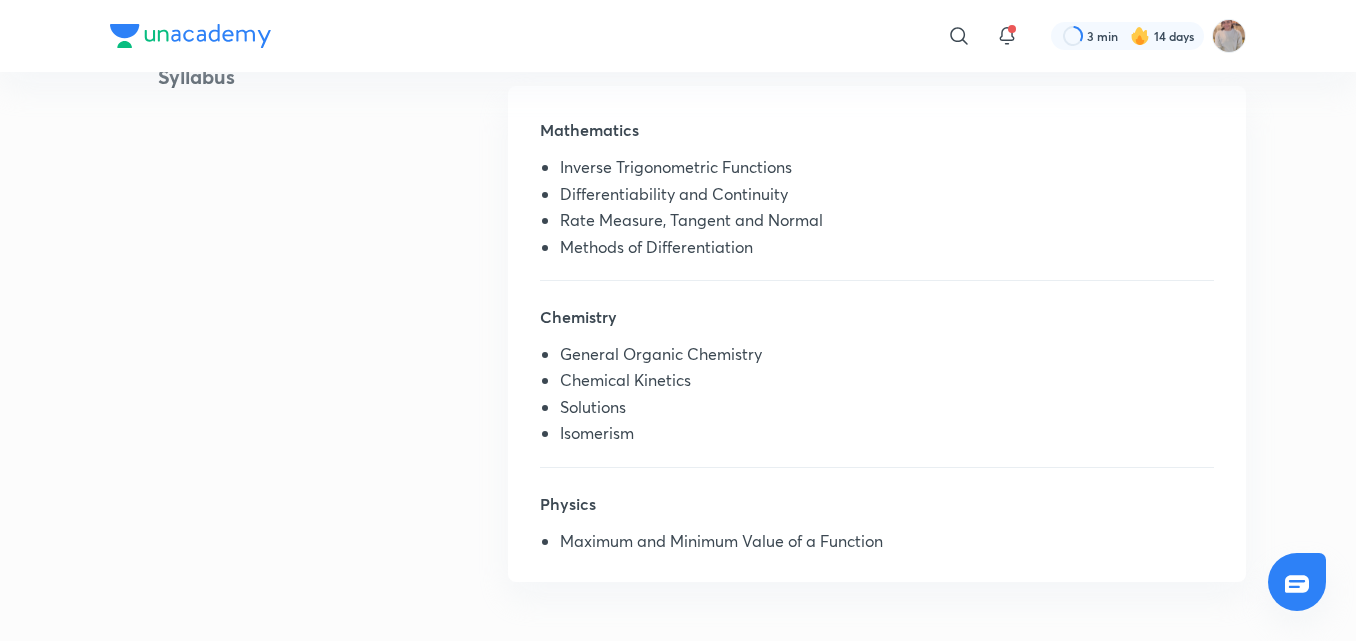 scroll, scrollTop: 498, scrollLeft: 0, axis: vertical 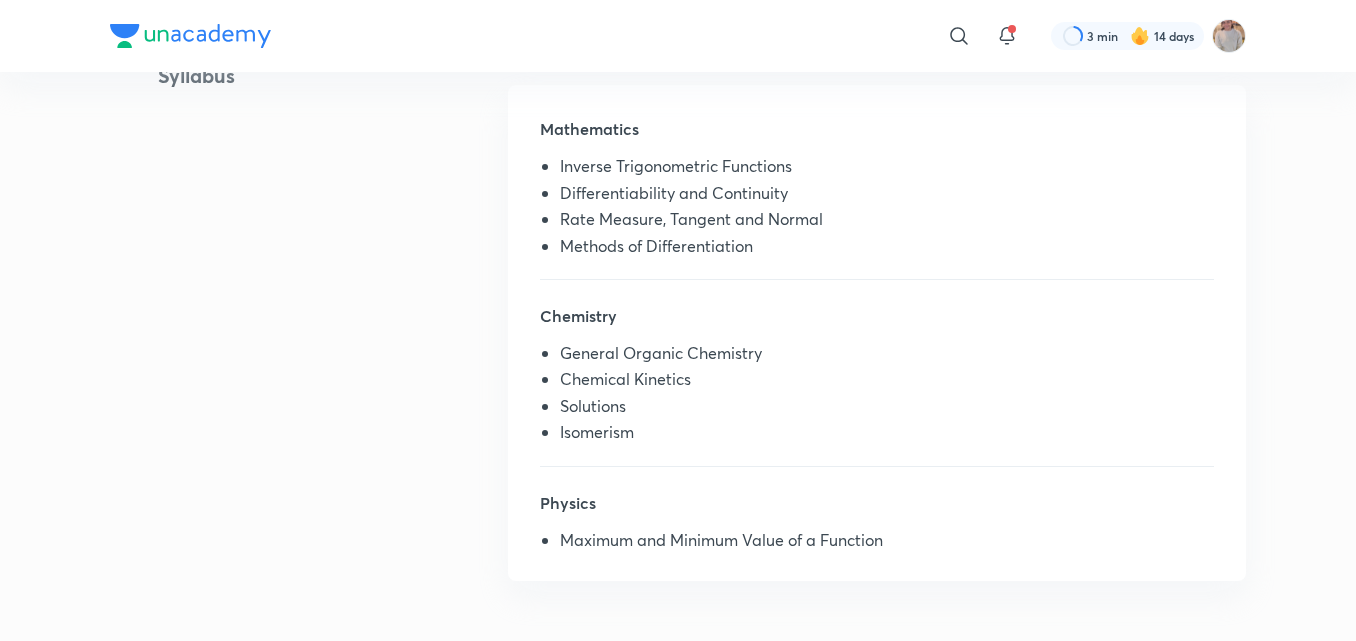click on "Inverse Trigonometric Functions Differentiability and Continuity Rate Measure, Tangent and Normal Methods of Differentiation" at bounding box center [877, 210] 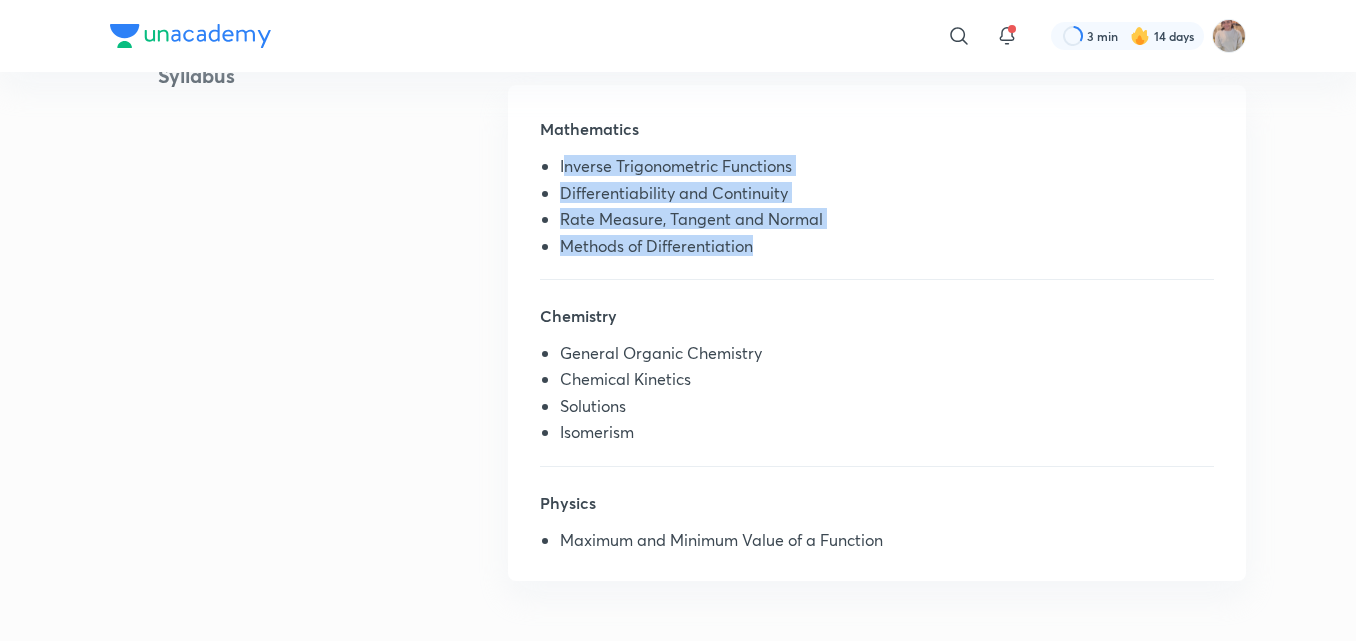 drag, startPoint x: 566, startPoint y: 166, endPoint x: 791, endPoint y: 250, distance: 240.16869 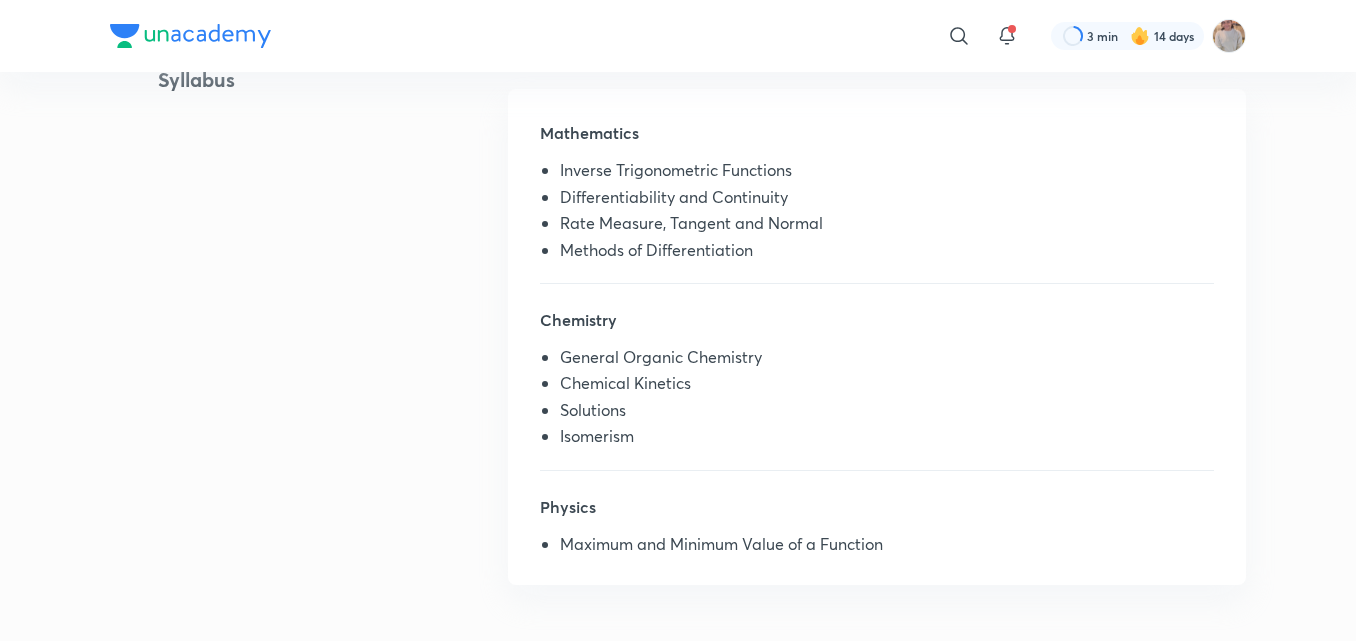 scroll, scrollTop: 526, scrollLeft: 0, axis: vertical 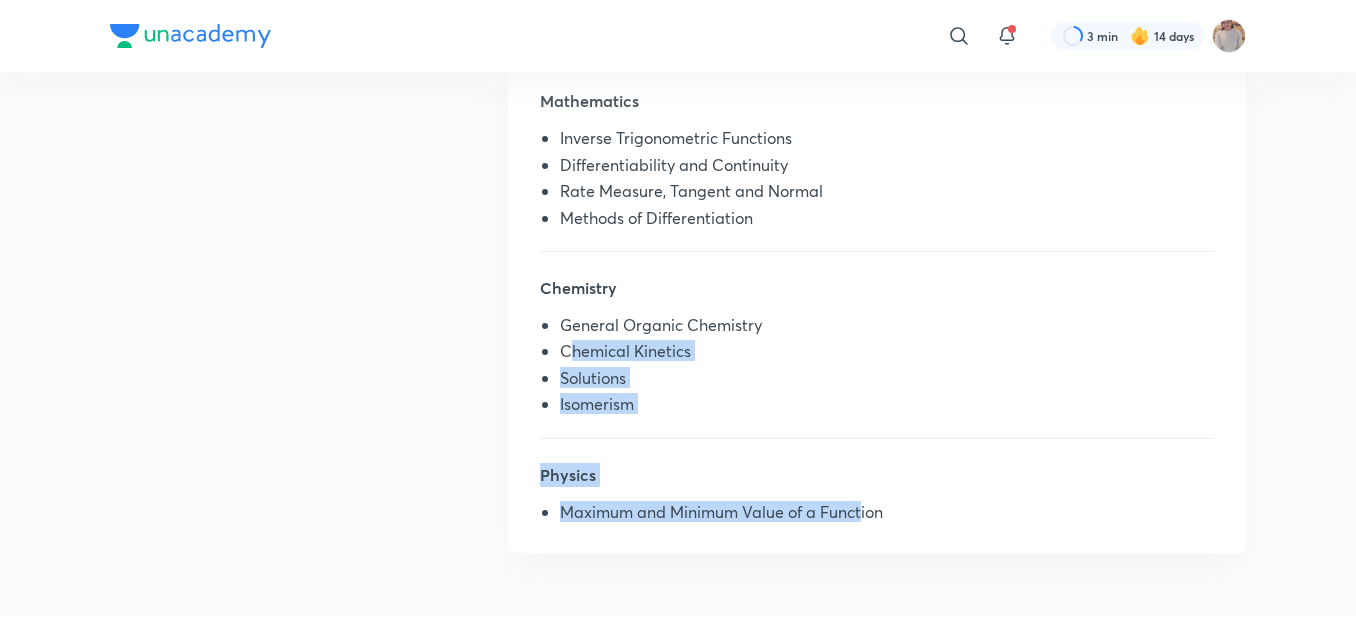 drag, startPoint x: 567, startPoint y: 349, endPoint x: 865, endPoint y: 554, distance: 361.7029 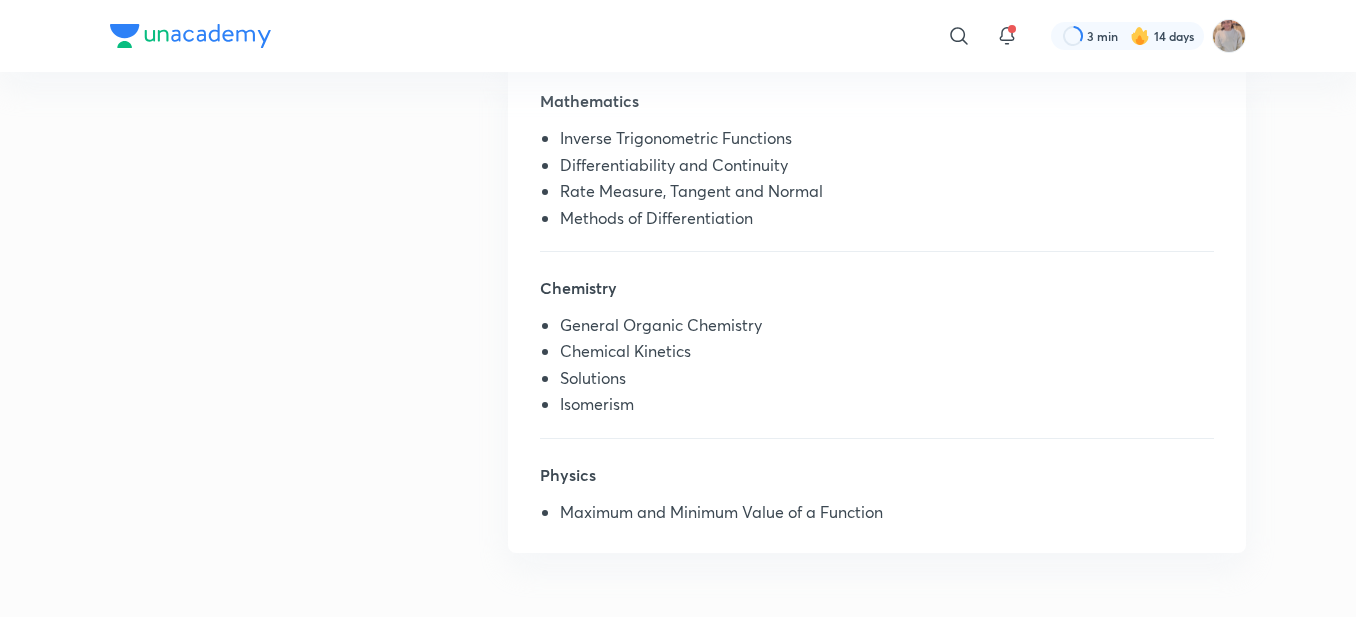 click on "Syllabus Mathematics Inverse Trigonometric Functions Differentiability and Continuity Rate Measure, Tangent and Normal Methods of Differentiation Chemistry General Organic Chemistry  Chemical Kinetics Solutions Isomerism Physics Maximum and Minimum Value of a Function" at bounding box center [678, 305] 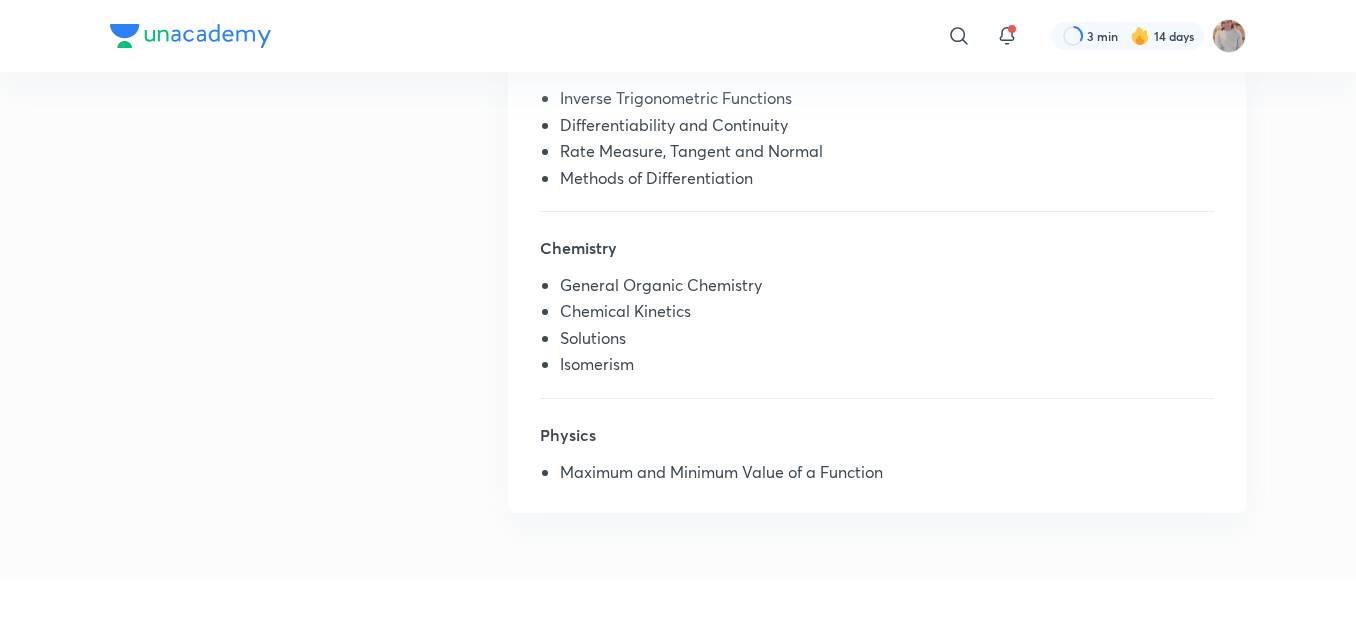 scroll, scrollTop: 567, scrollLeft: 0, axis: vertical 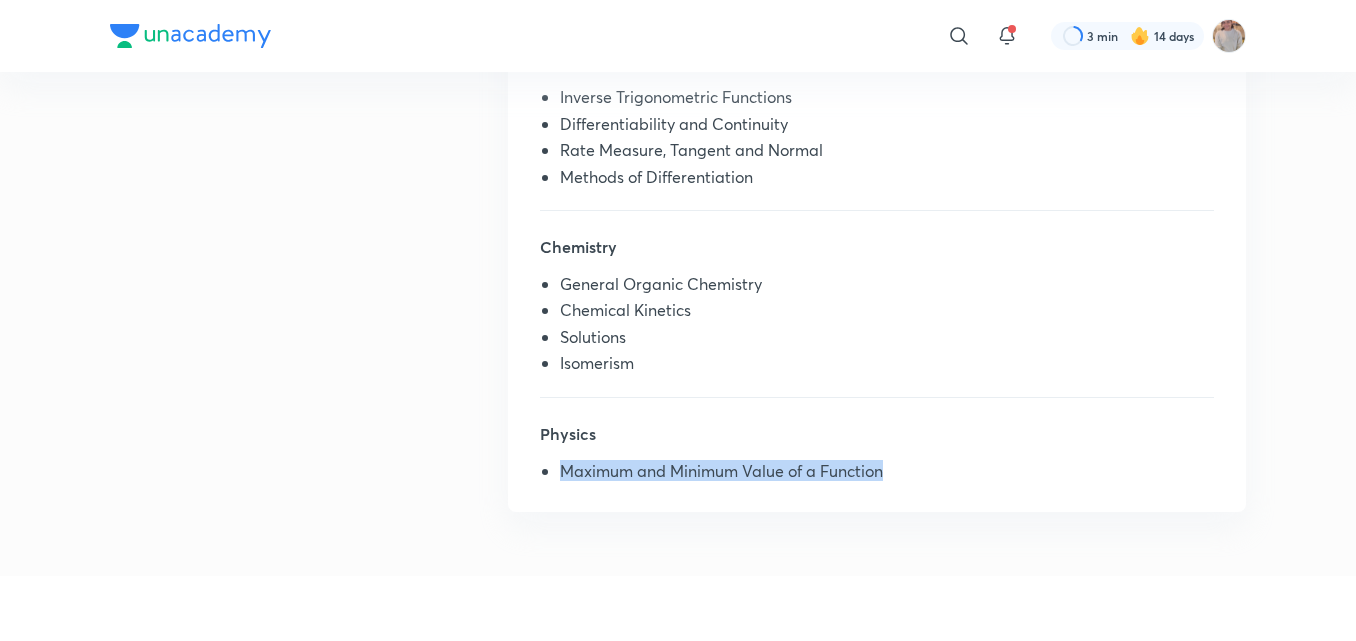 drag, startPoint x: 555, startPoint y: 477, endPoint x: 894, endPoint y: 463, distance: 339.28897 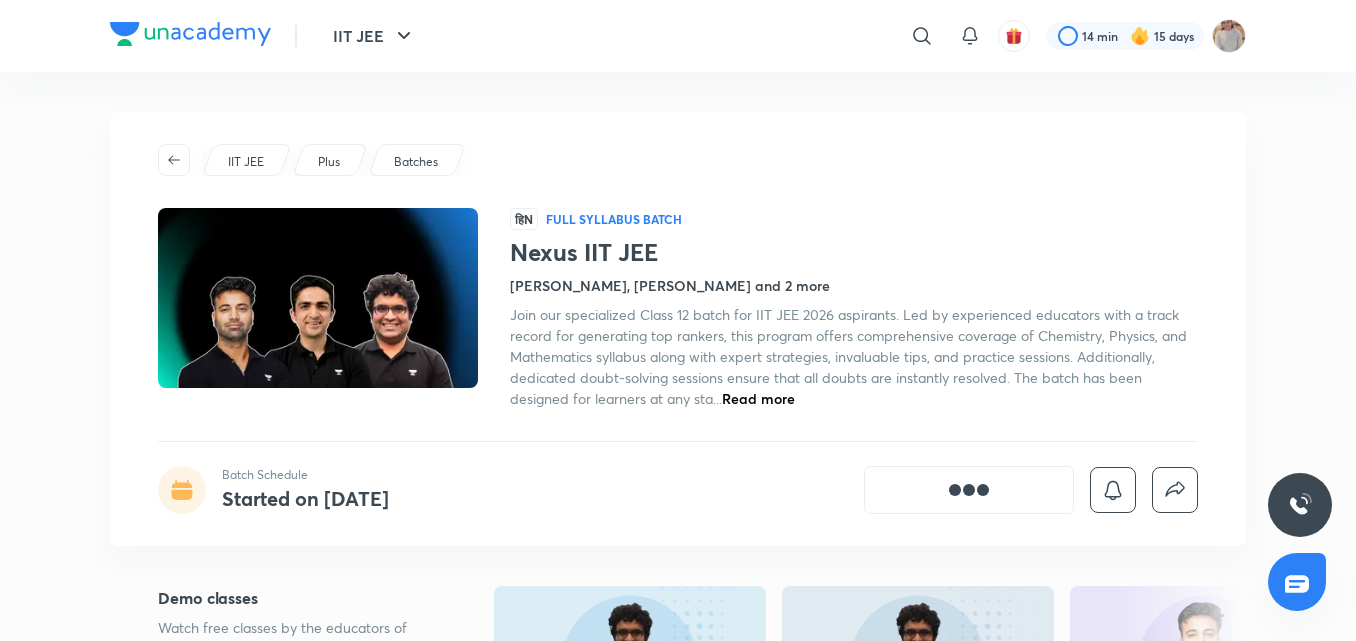 scroll, scrollTop: 0, scrollLeft: 0, axis: both 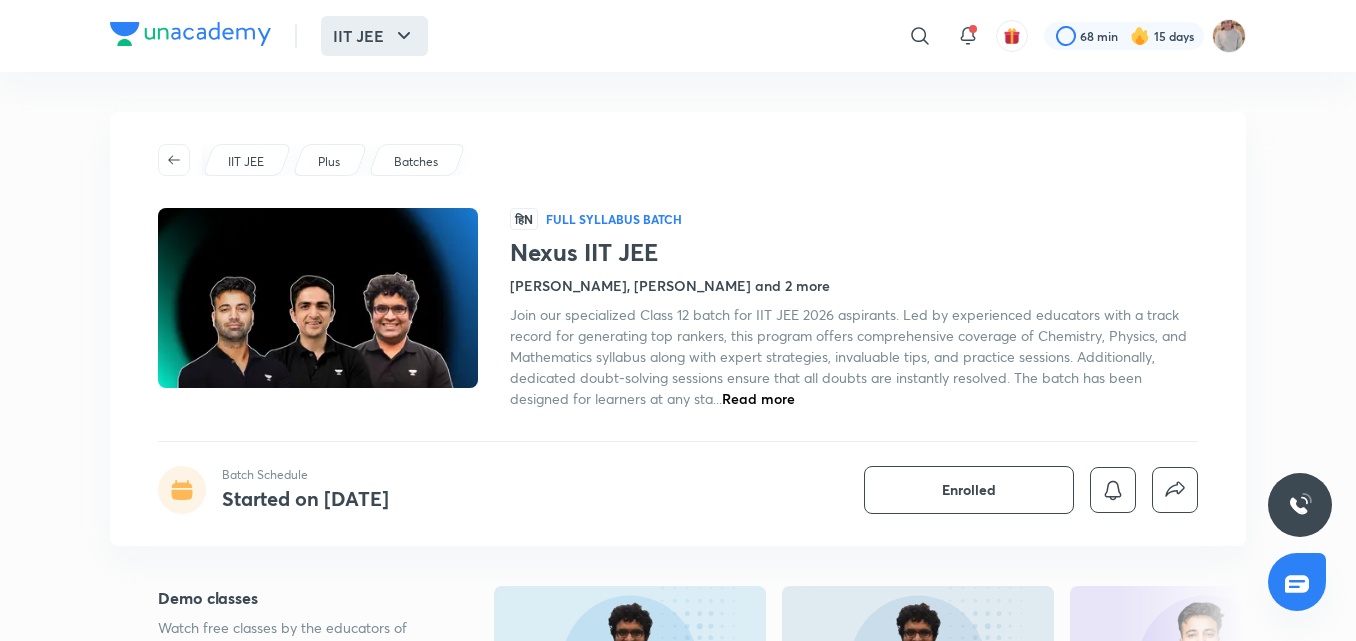 click on "IIT JEE" at bounding box center (374, 36) 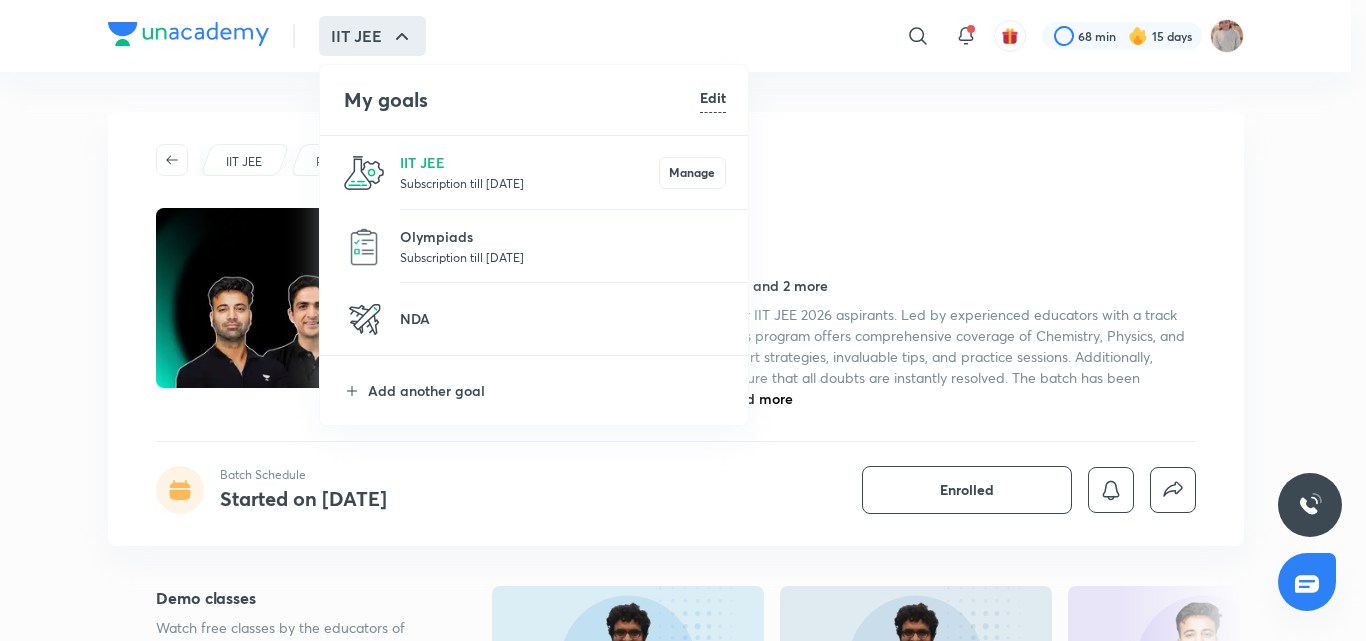 click at bounding box center [364, 173] 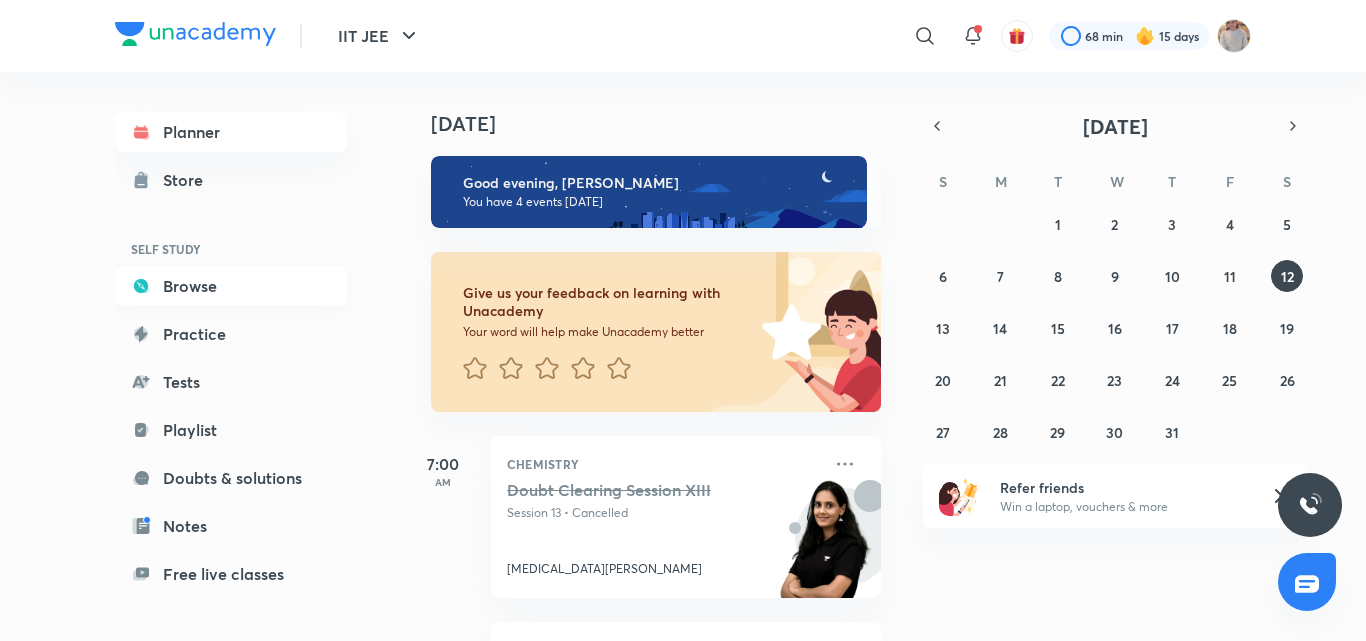 click on "Browse" at bounding box center (231, 286) 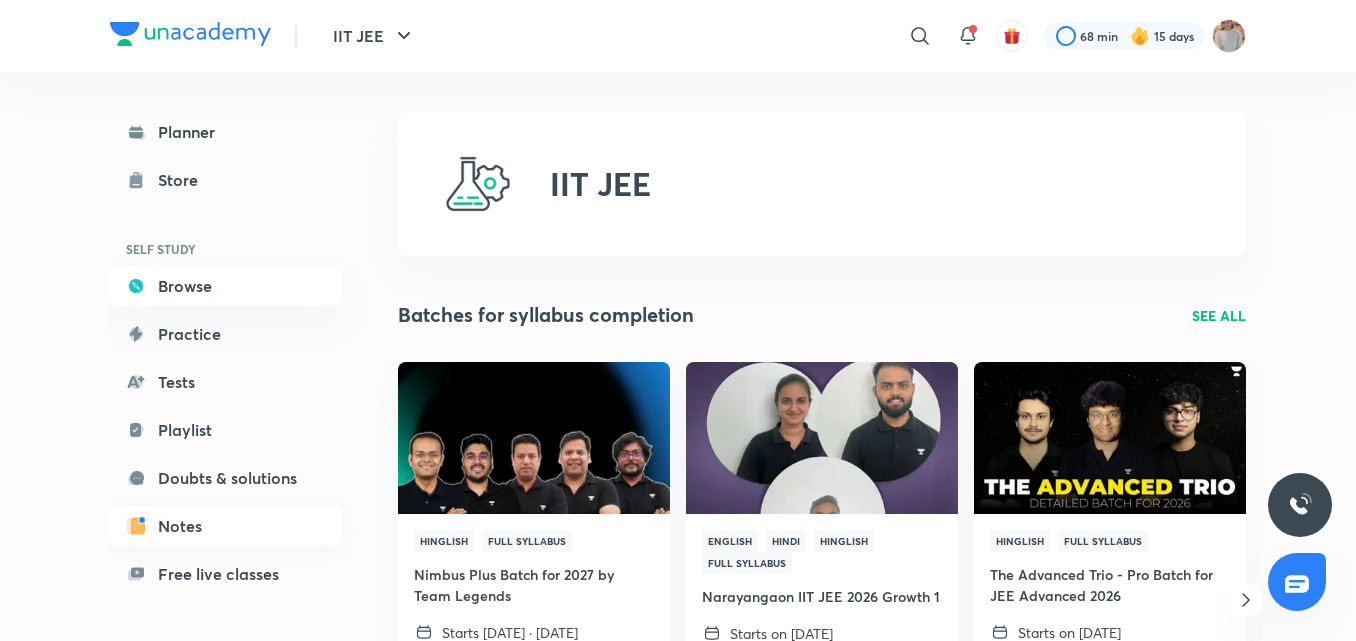 scroll, scrollTop: 163, scrollLeft: 0, axis: vertical 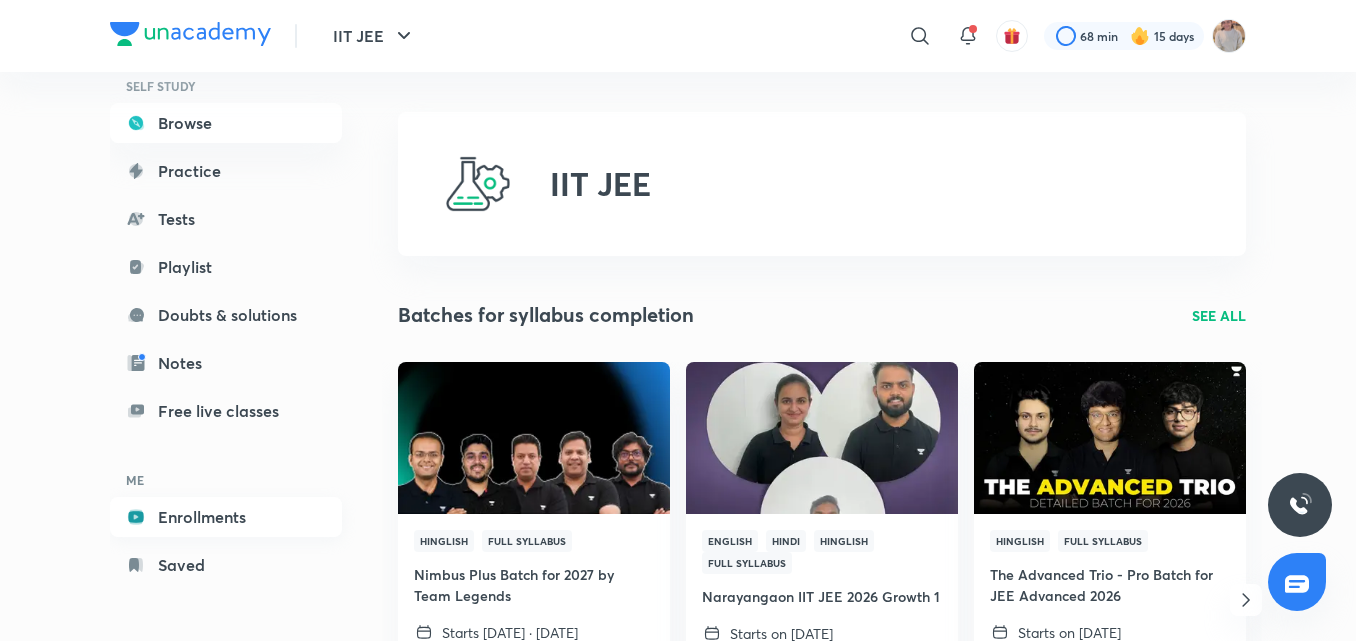 click on "Enrollments" at bounding box center (226, 517) 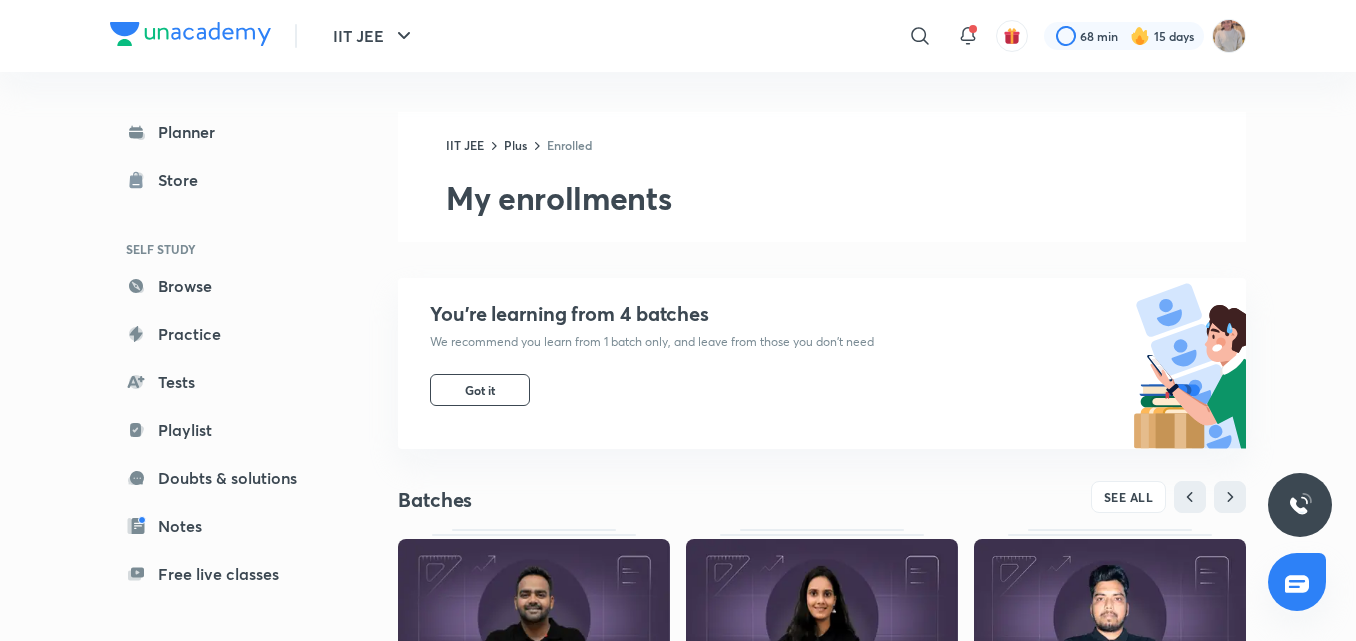 scroll, scrollTop: 163, scrollLeft: 0, axis: vertical 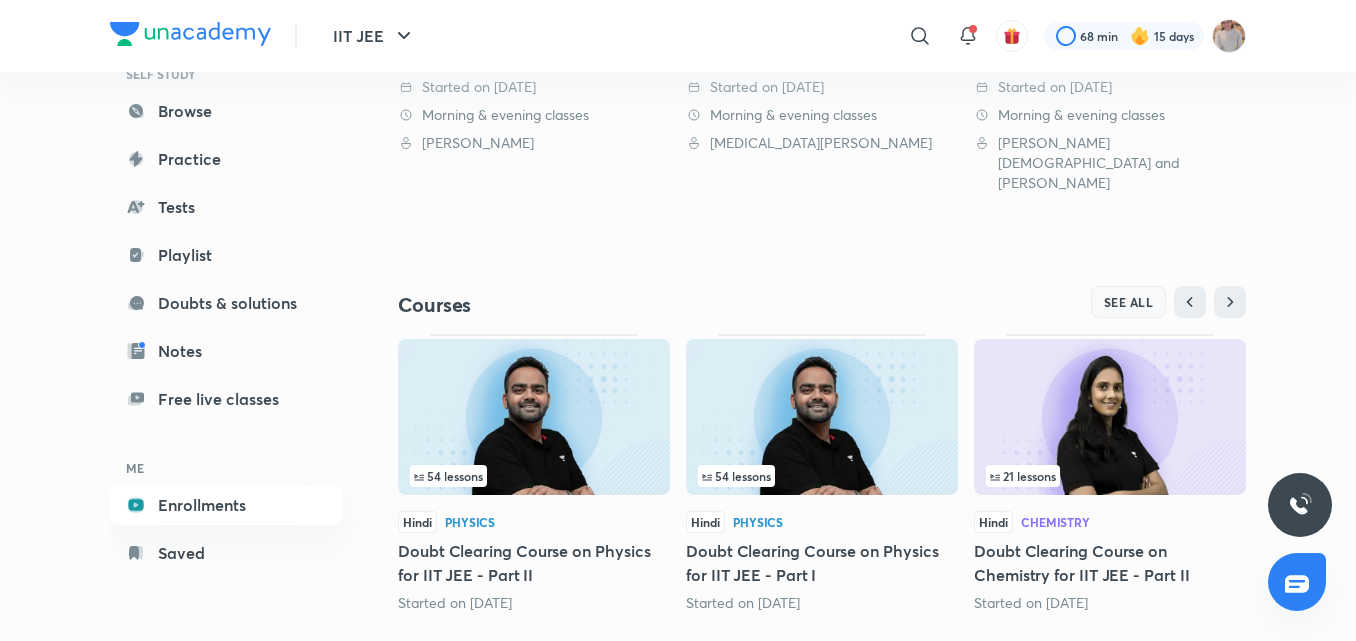 click on "SEE ALL" at bounding box center [1129, 302] 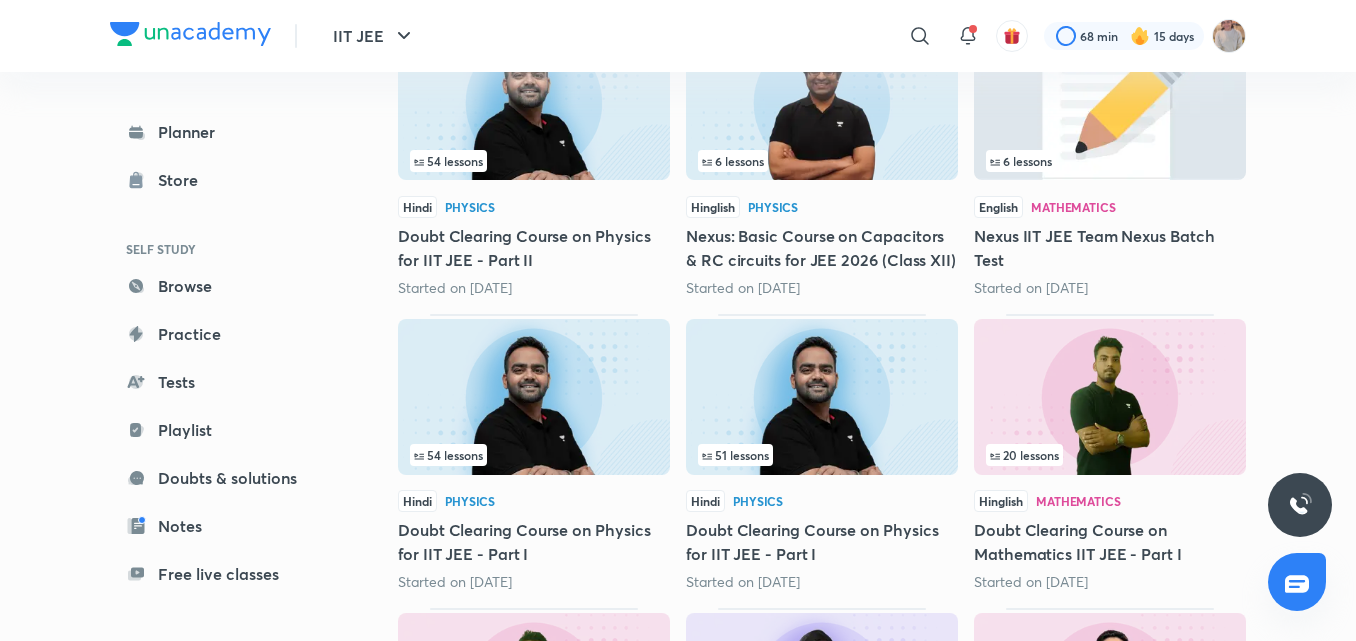scroll, scrollTop: 941, scrollLeft: 0, axis: vertical 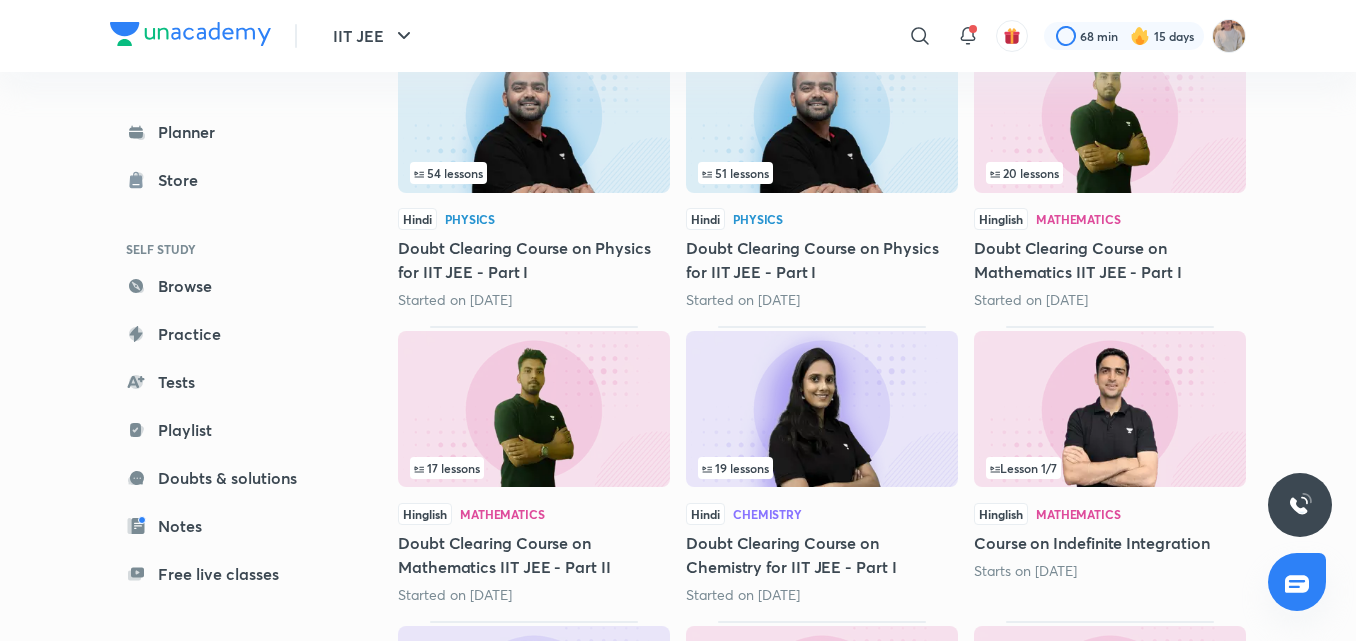 click at bounding box center (1110, 409) 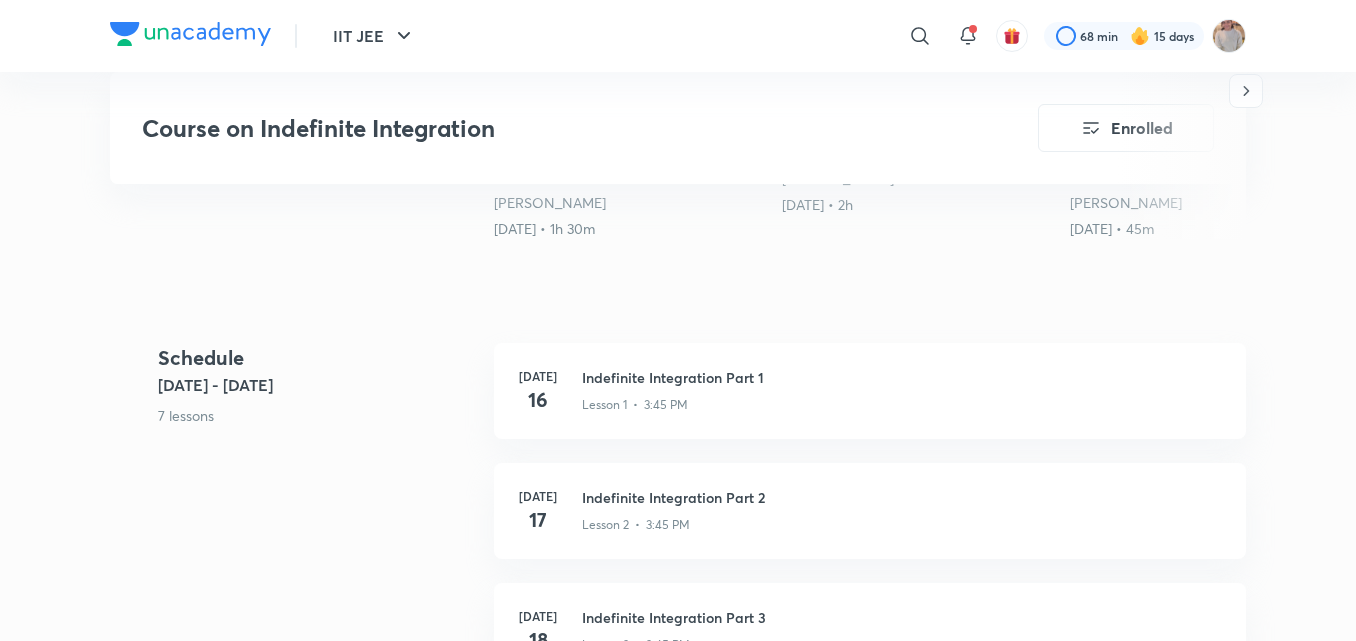 scroll, scrollTop: 687, scrollLeft: 0, axis: vertical 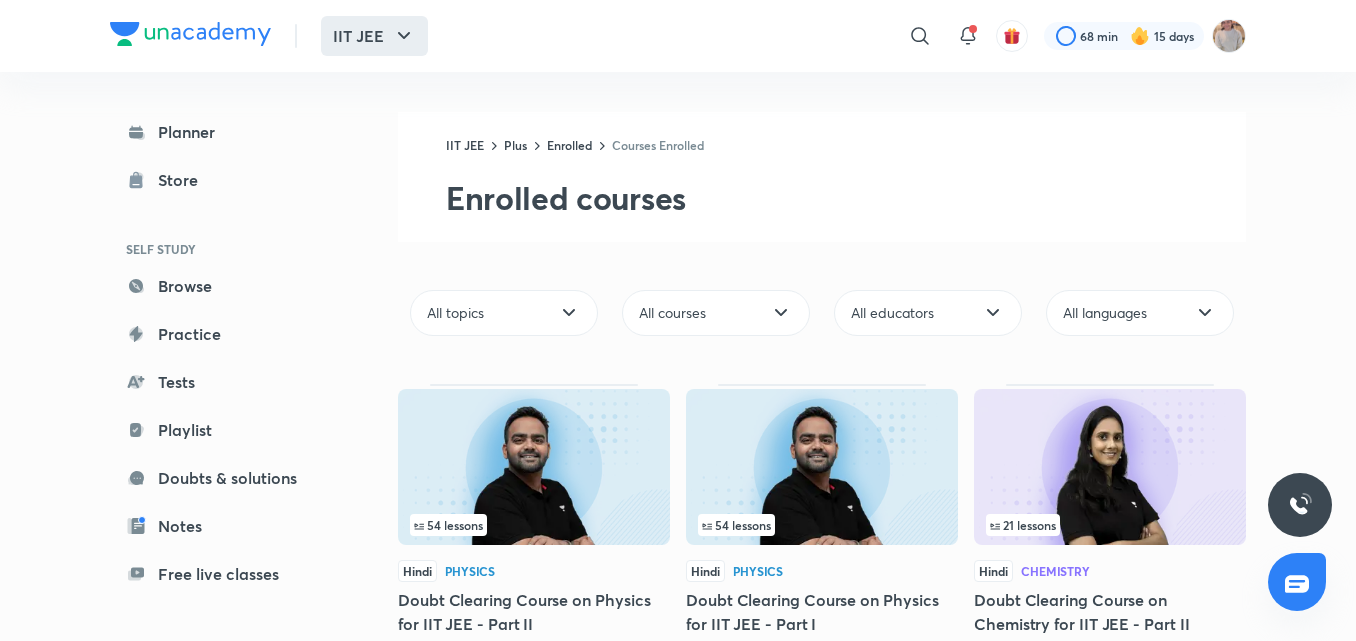 click on "IIT JEE" at bounding box center (374, 36) 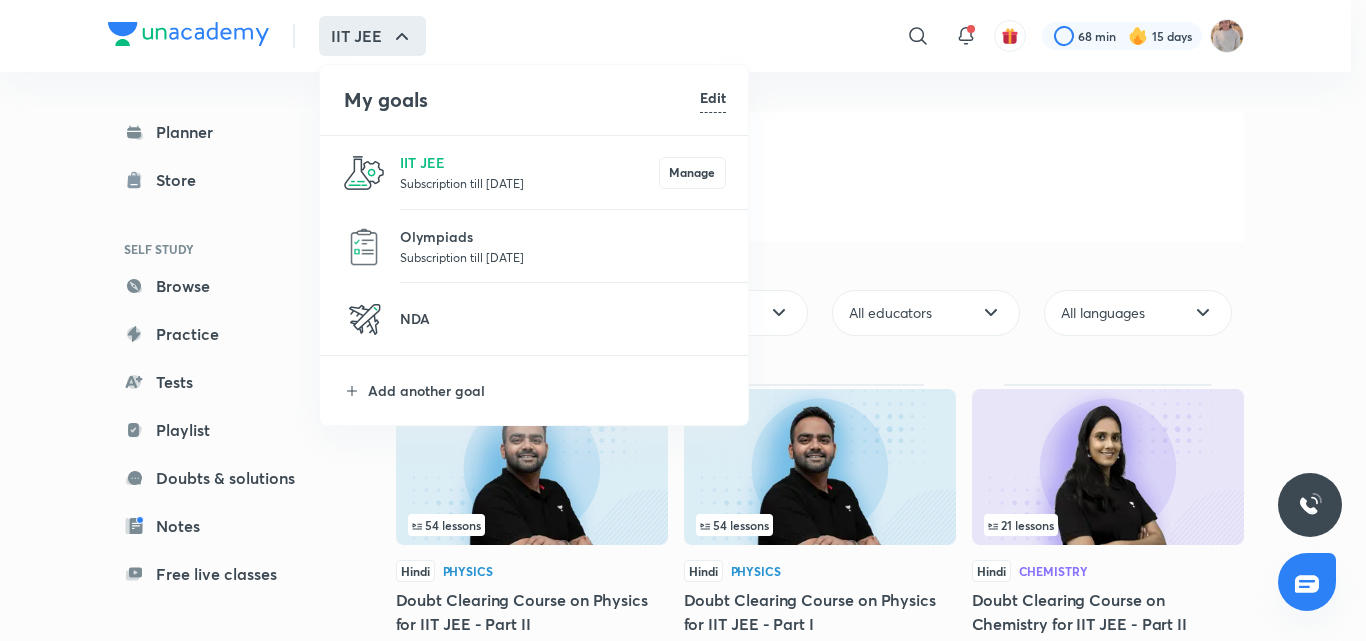 click on "IIT JEE Subscription till 11 Jun 2026 Manage" at bounding box center (535, 172) 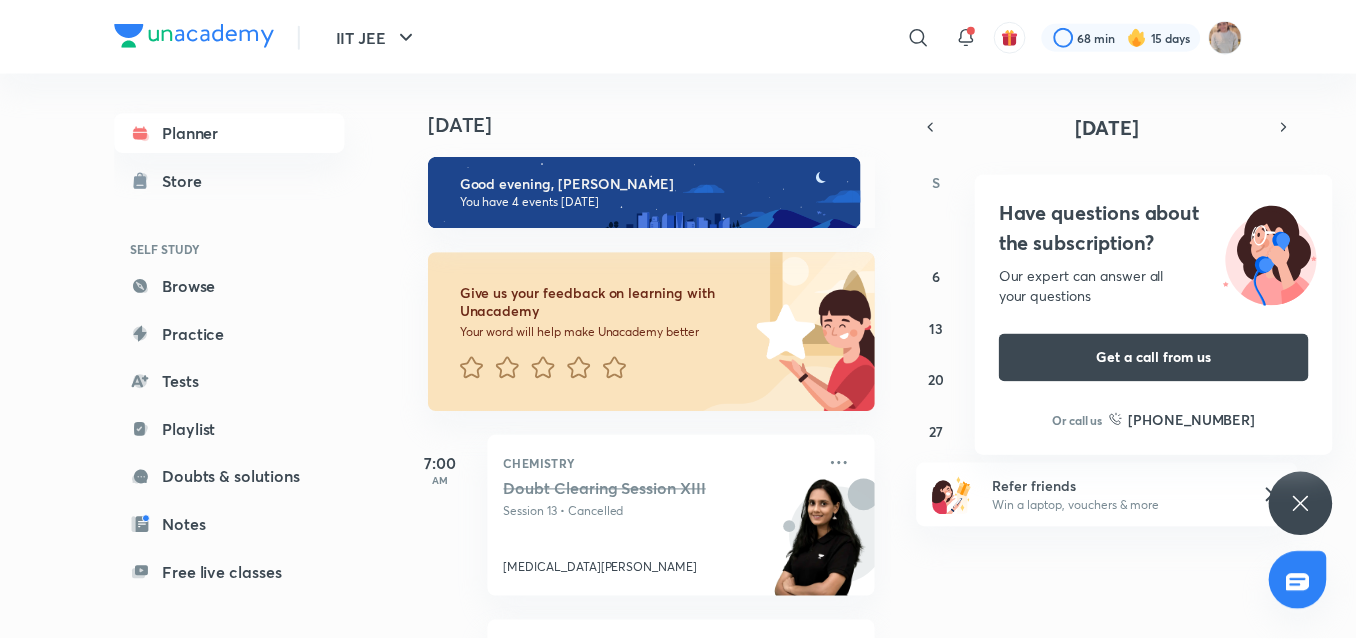 scroll, scrollTop: 196, scrollLeft: 0, axis: vertical 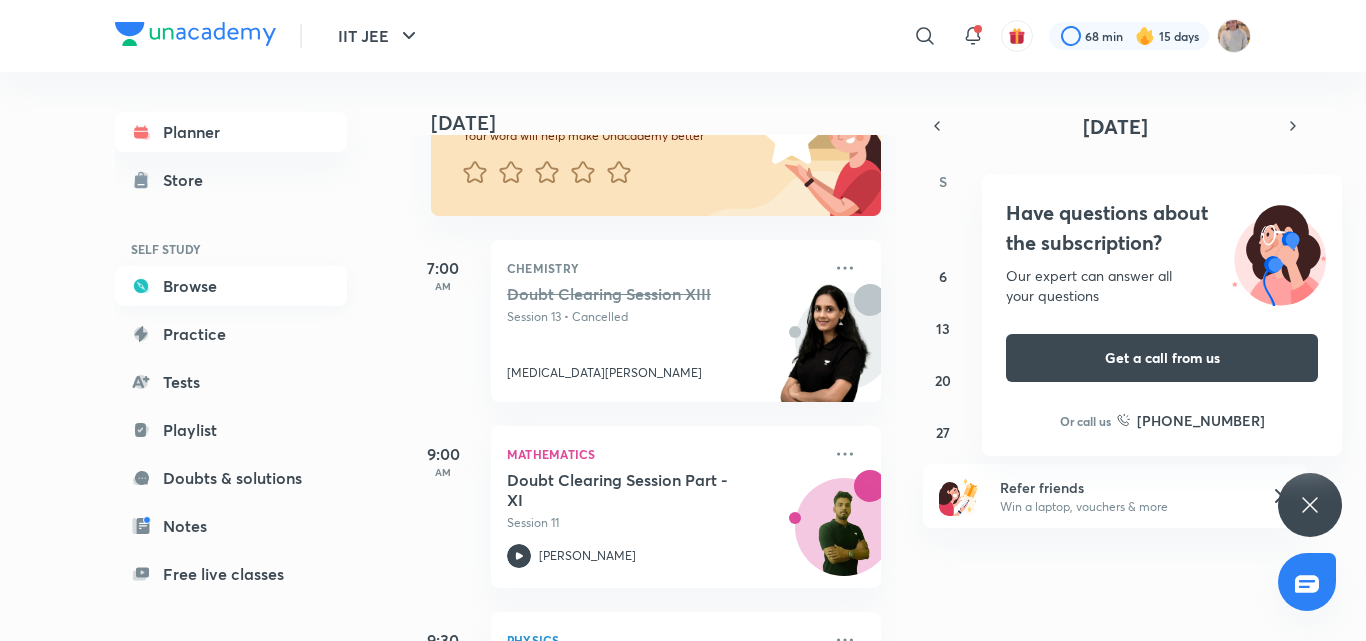 click on "Browse" at bounding box center (231, 286) 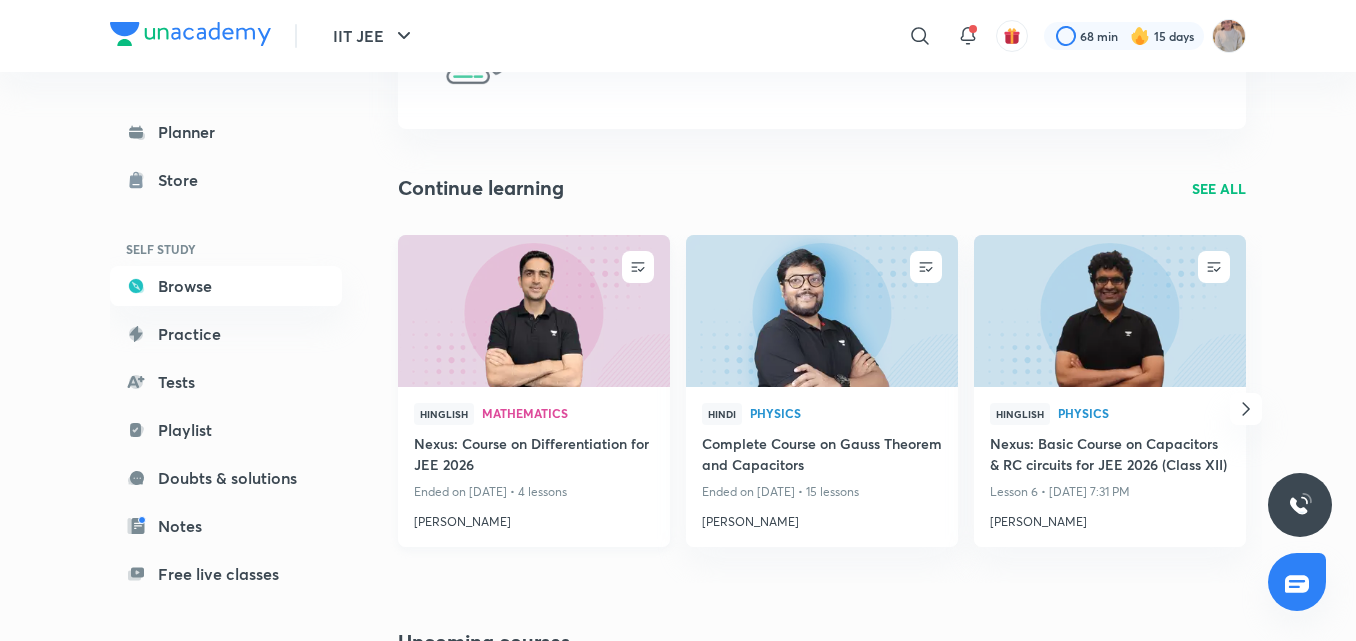 scroll, scrollTop: 66, scrollLeft: 0, axis: vertical 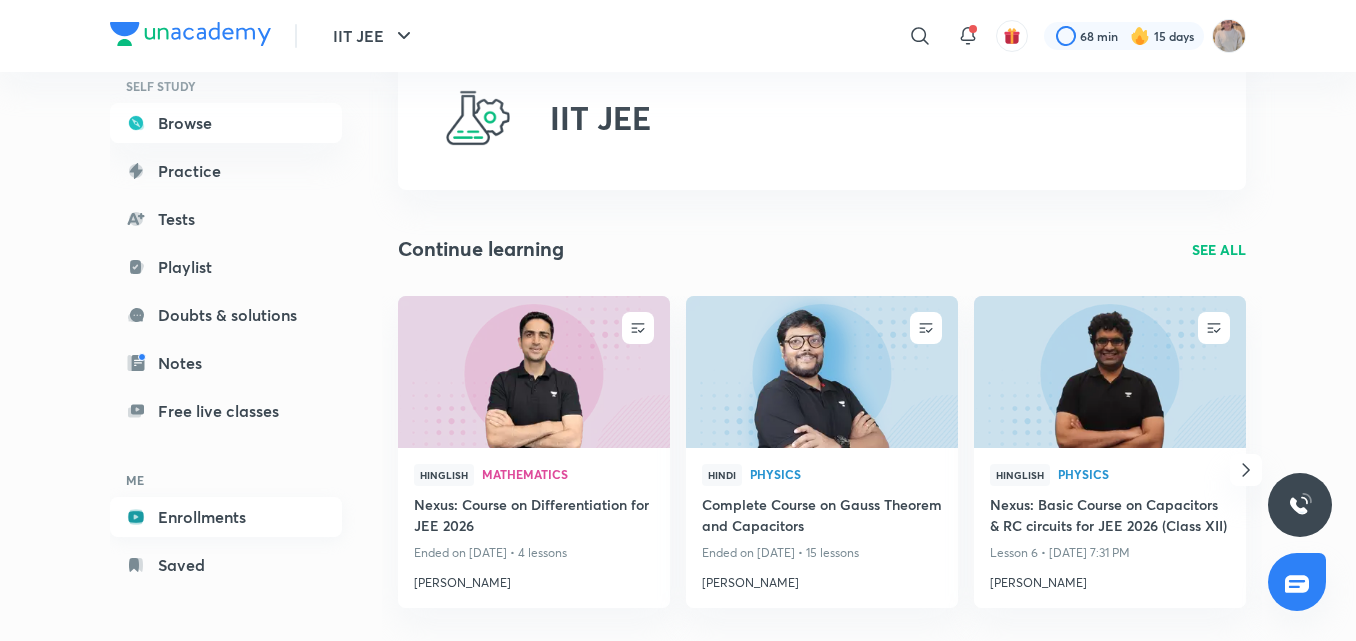 click on "Enrollments" at bounding box center [226, 517] 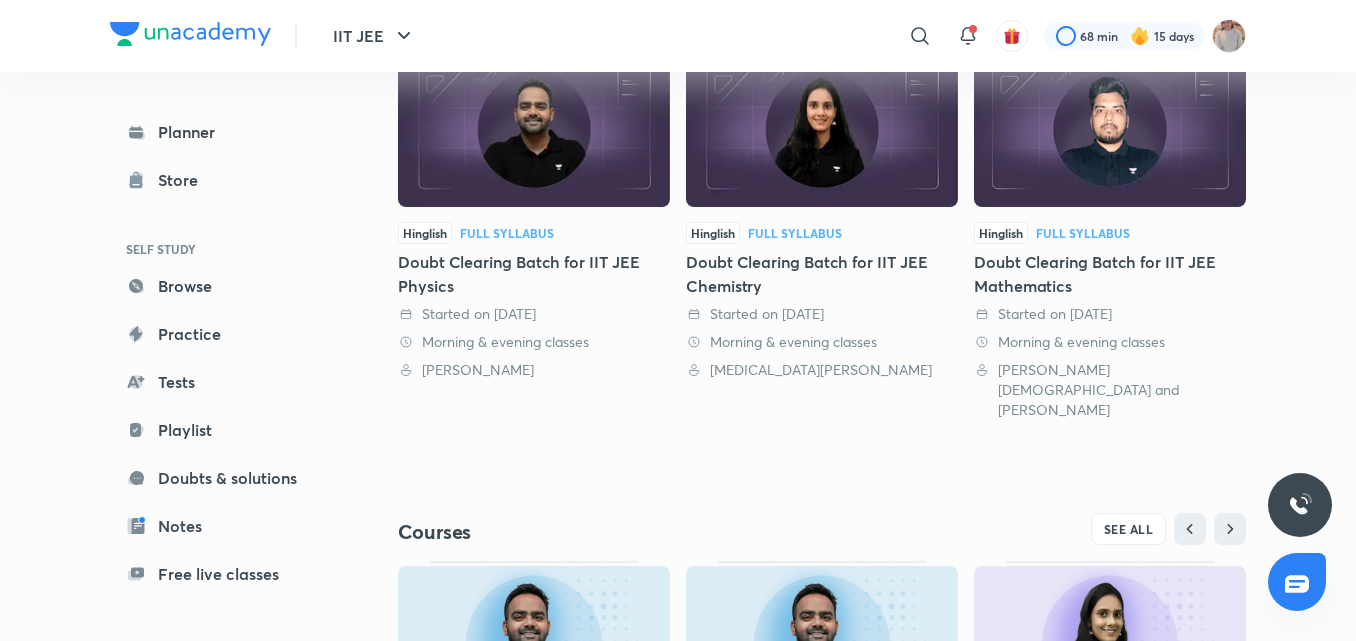 scroll, scrollTop: 715, scrollLeft: 0, axis: vertical 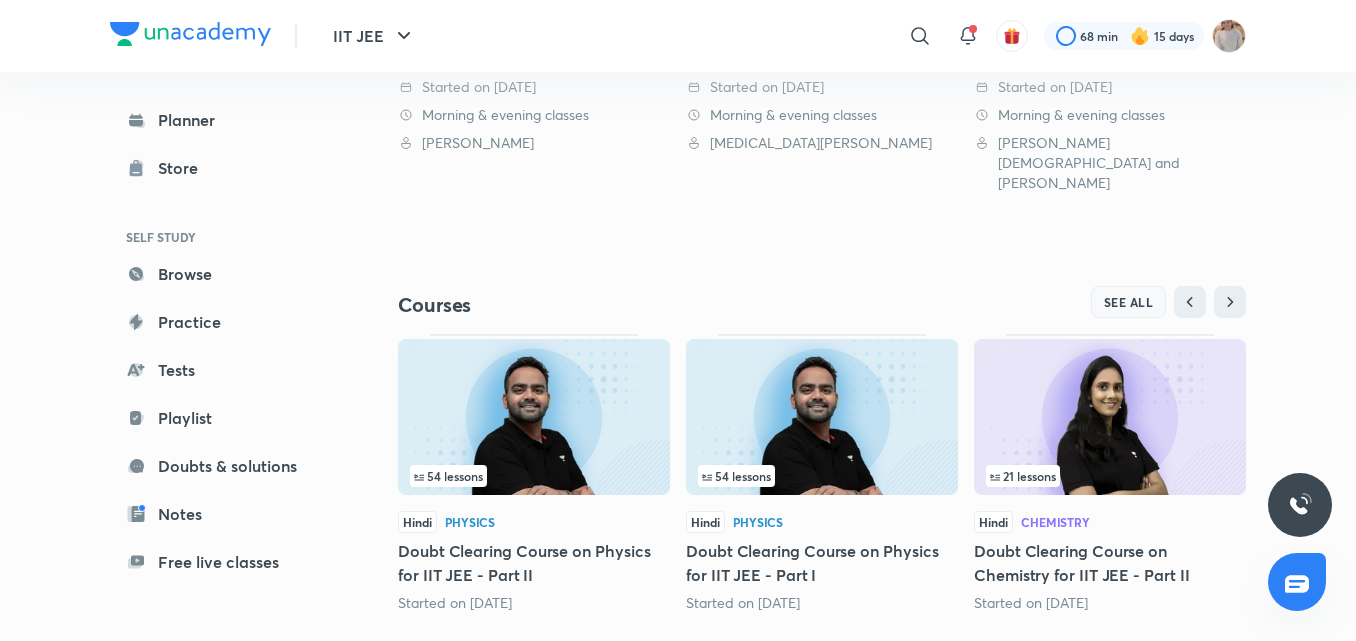 click on "SEE ALL" at bounding box center [1129, 302] 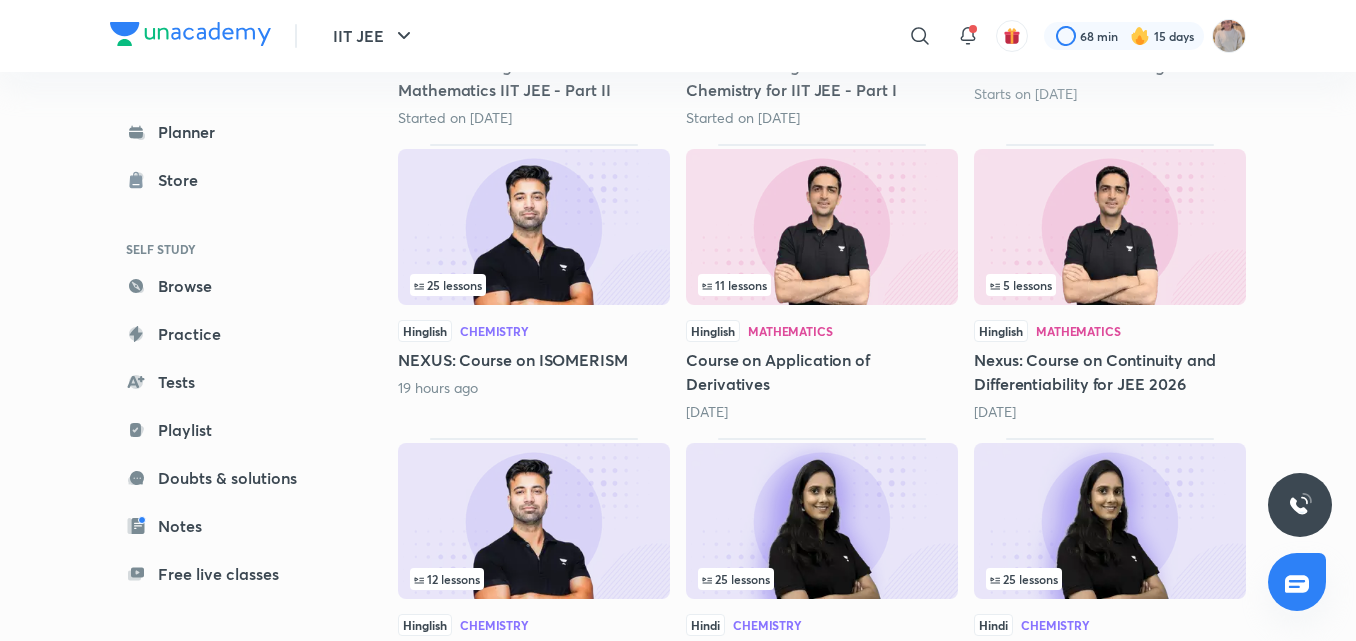 scroll, scrollTop: 1419, scrollLeft: 0, axis: vertical 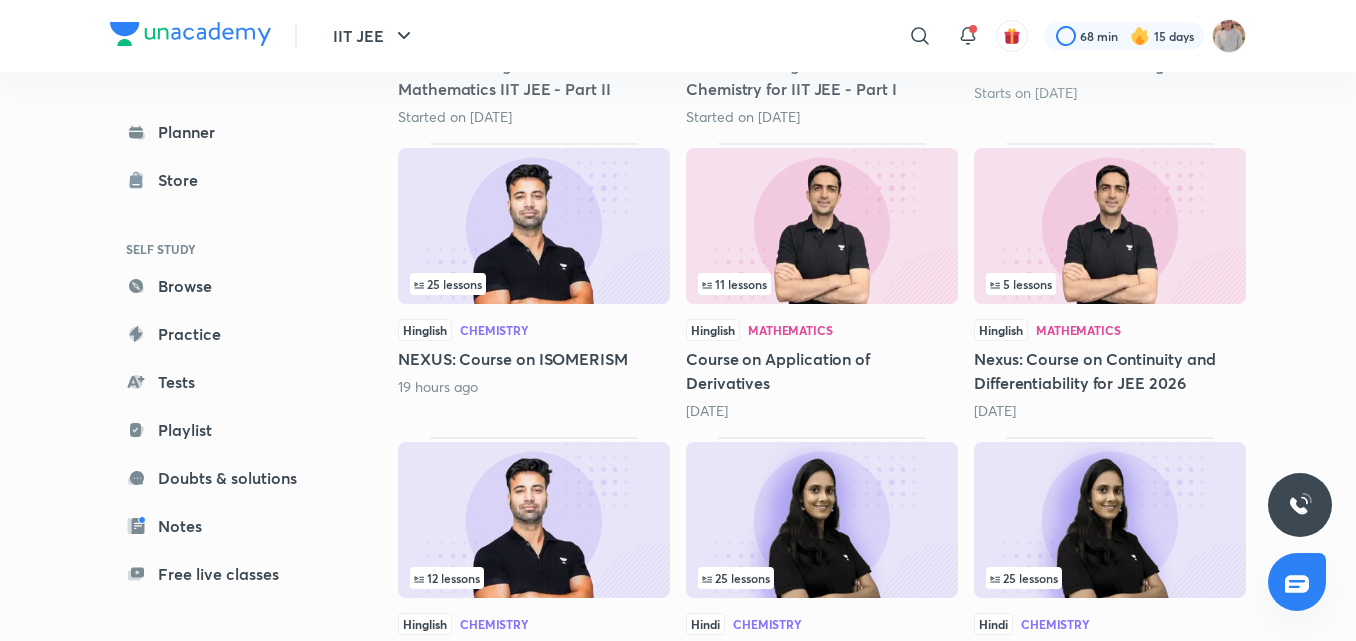 click at bounding box center [822, 226] 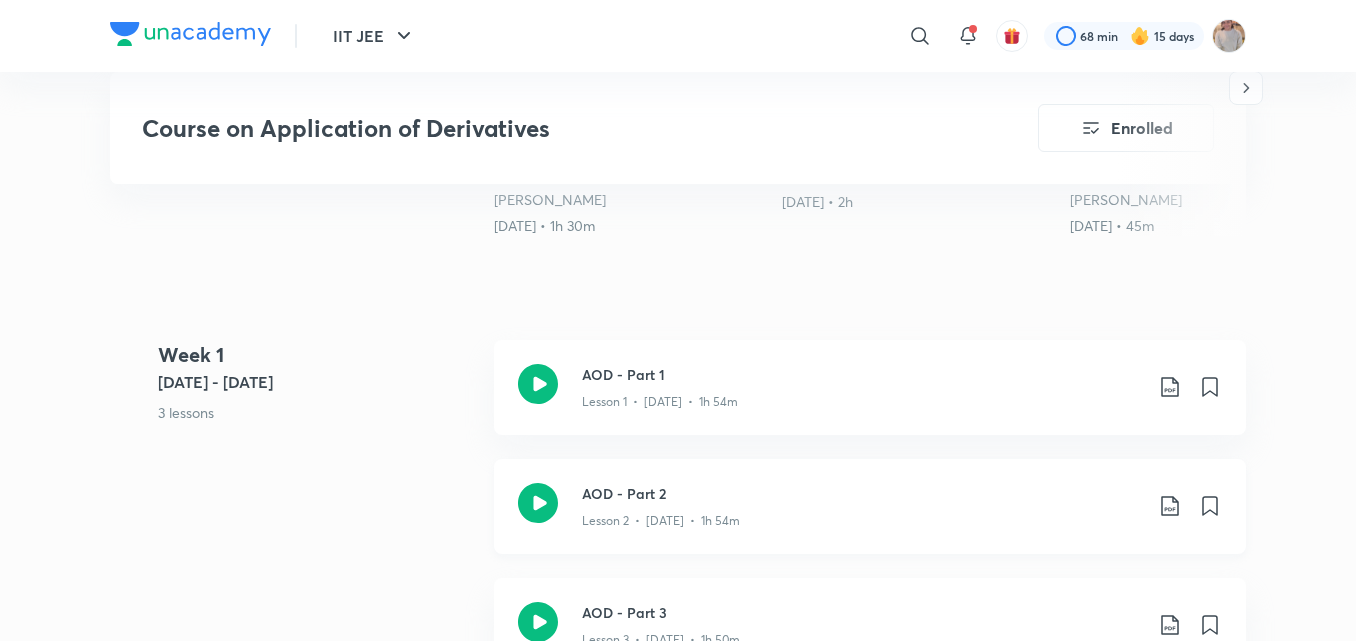 scroll, scrollTop: 808, scrollLeft: 0, axis: vertical 